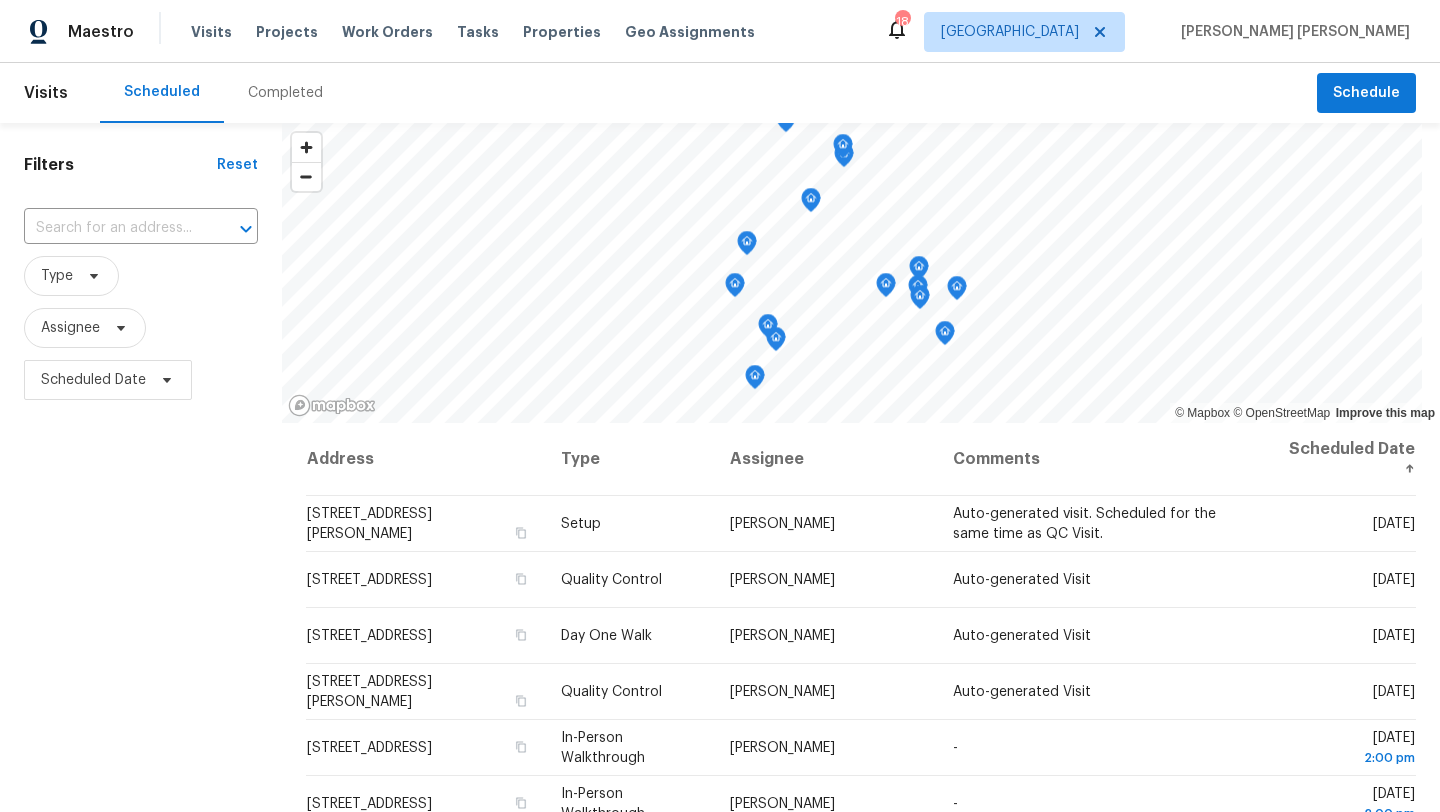 scroll, scrollTop: 0, scrollLeft: 0, axis: both 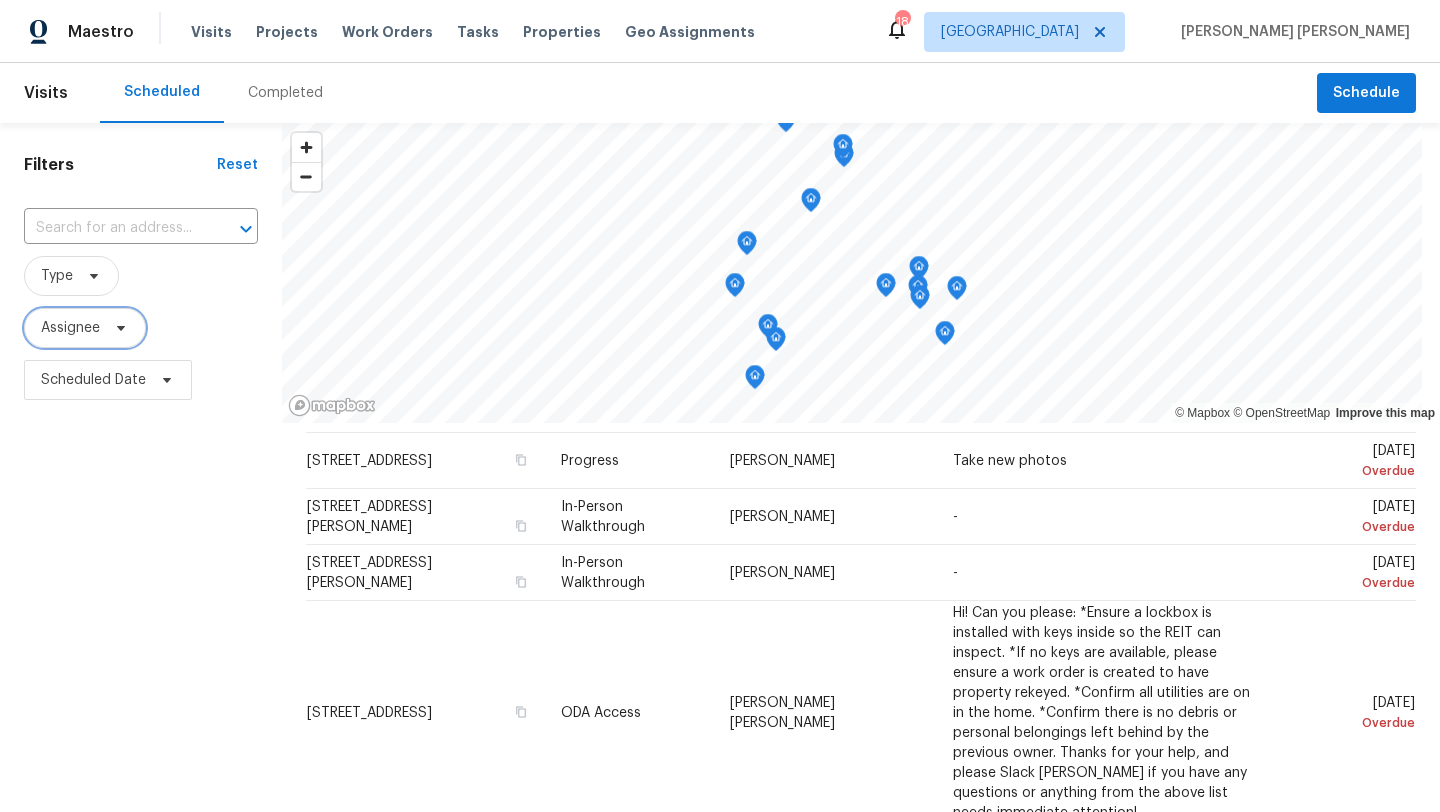 click on "Assignee" at bounding box center [85, 328] 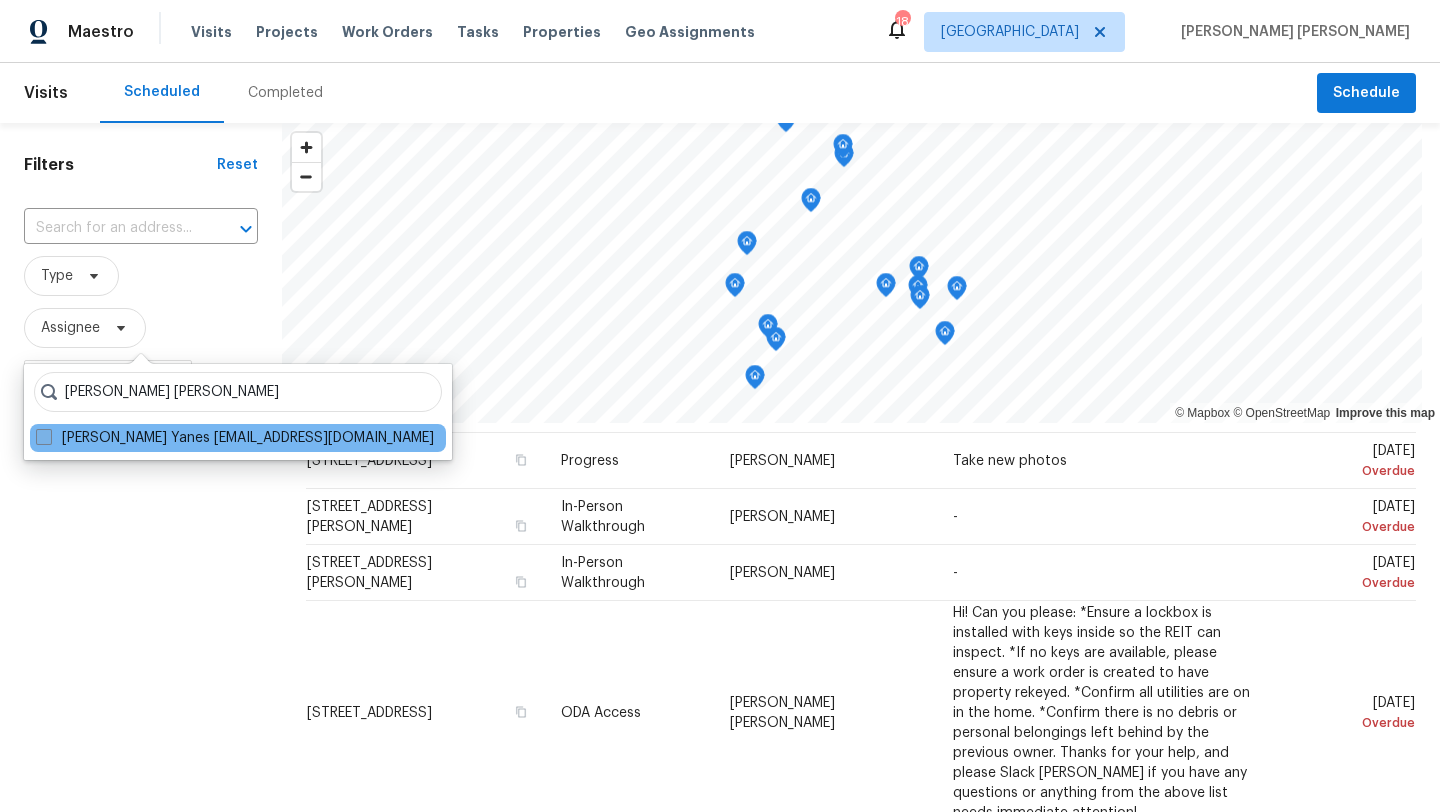 type on "david puente yanes" 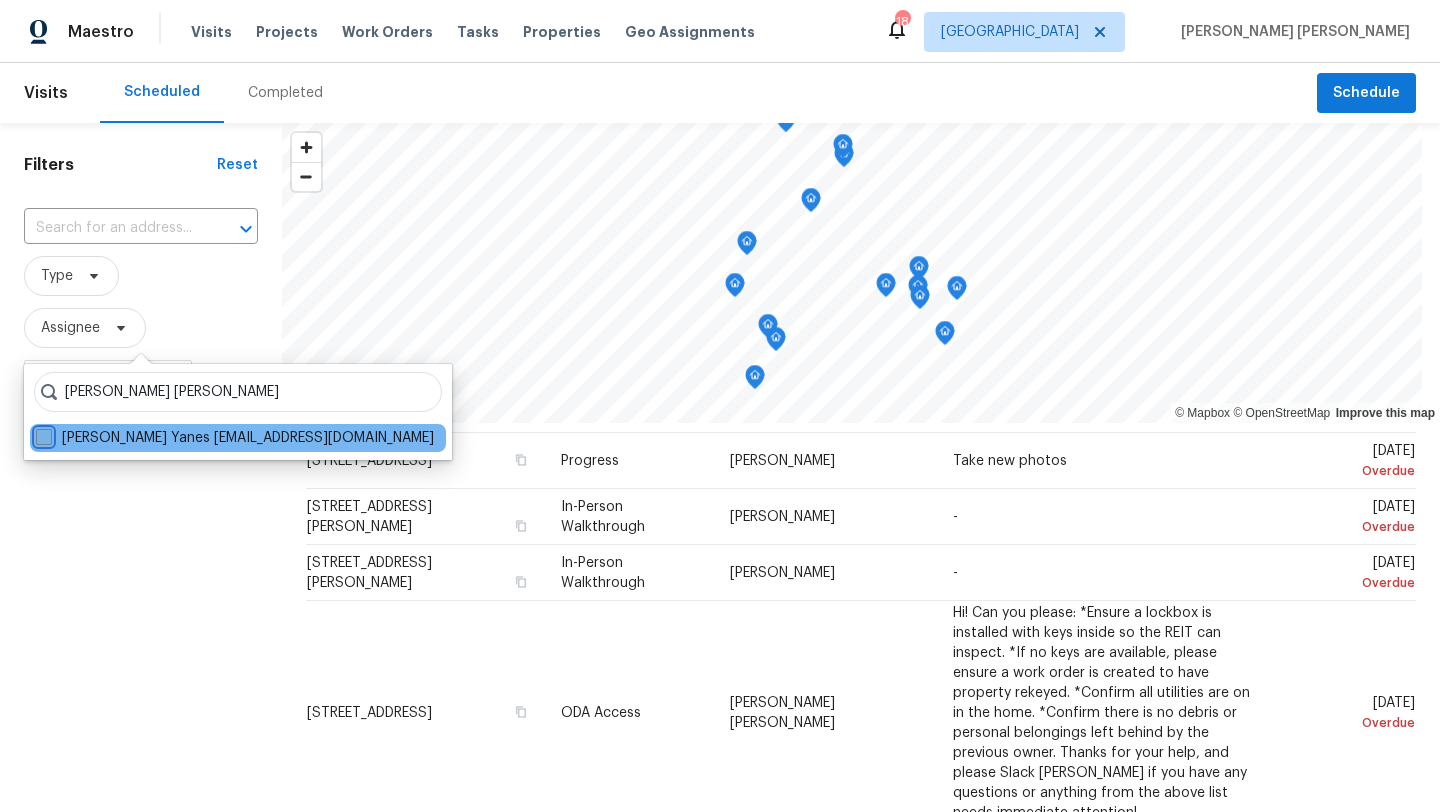 click on "David Puente Yanes
david.puenteyanes@opendoor.com" at bounding box center [42, 434] 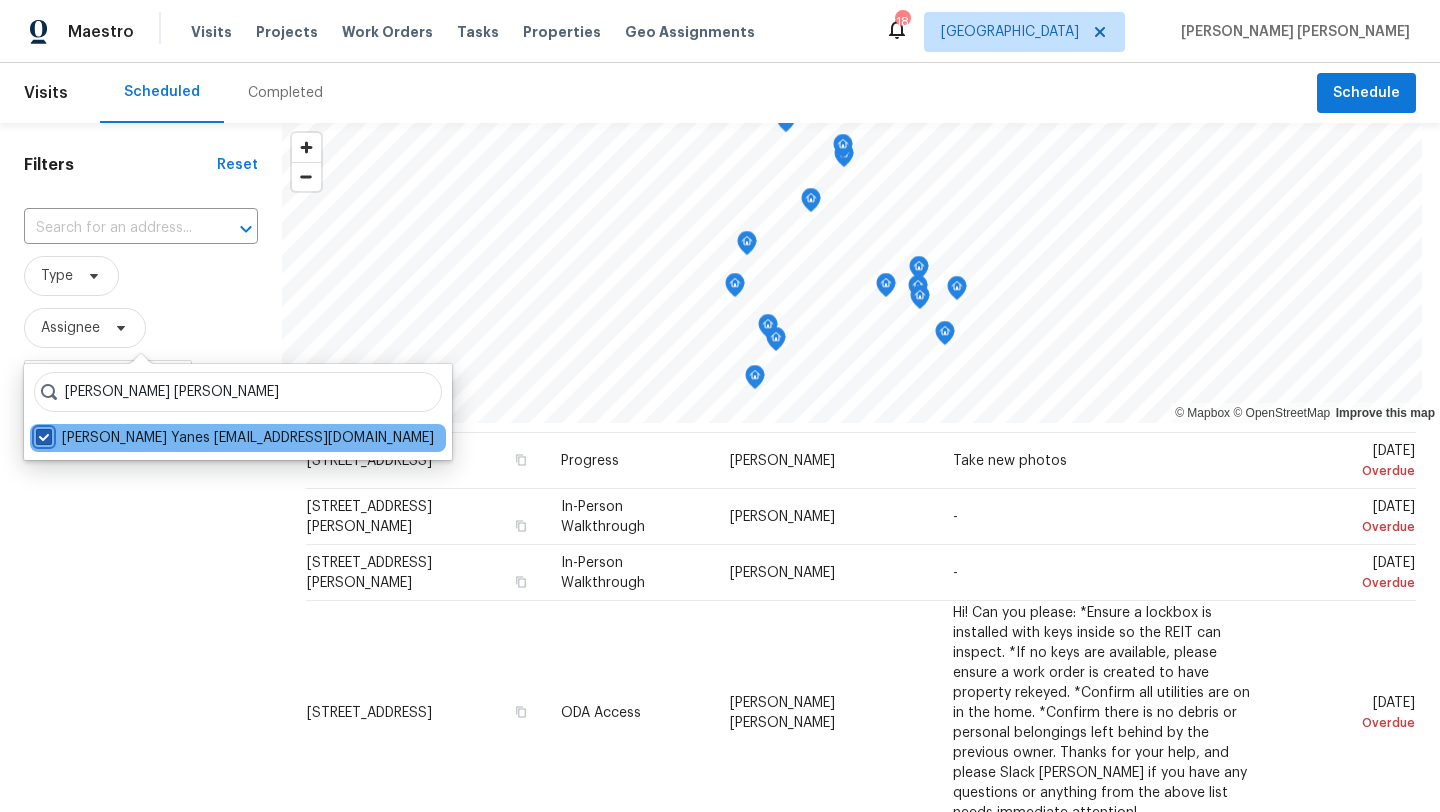 checkbox on "true" 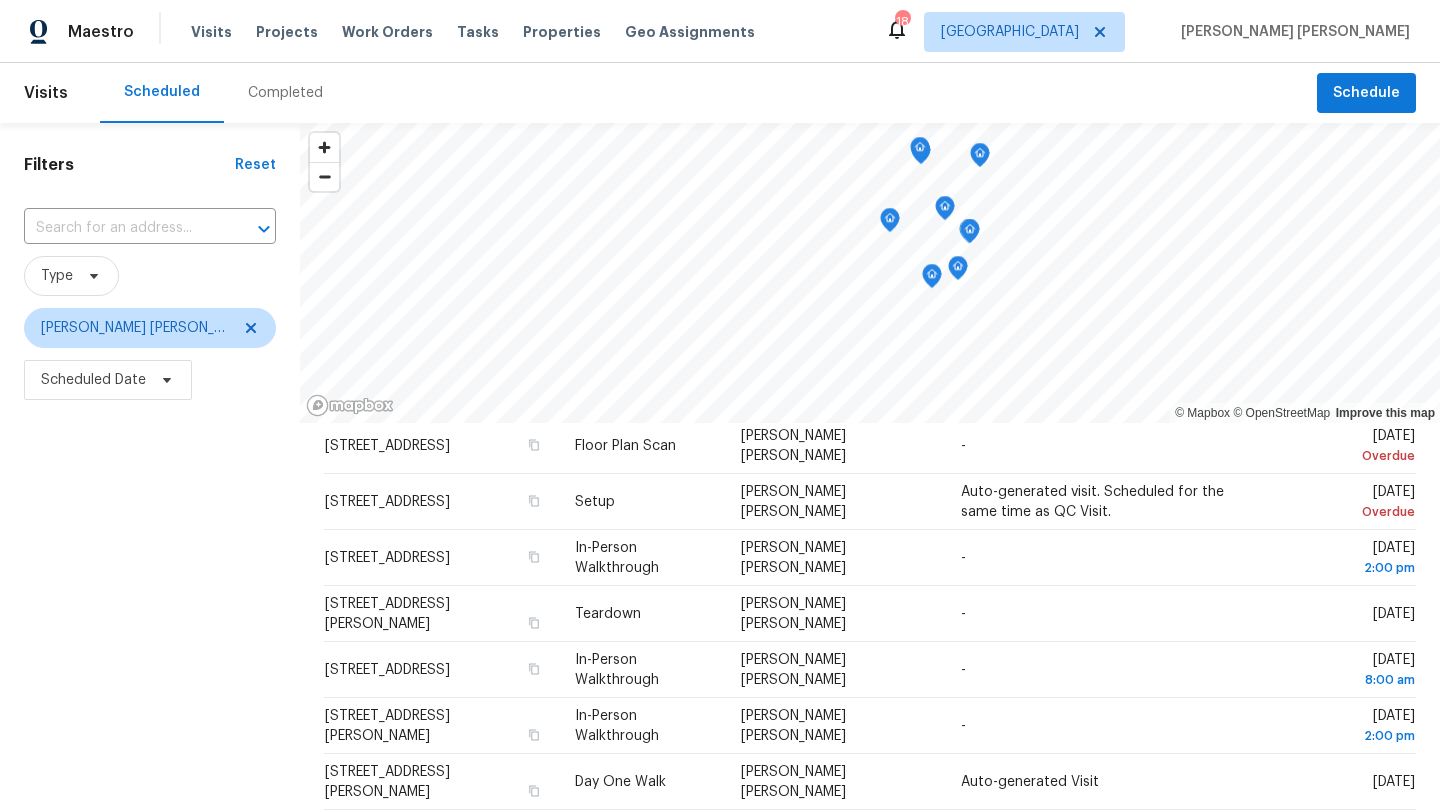 scroll, scrollTop: 0, scrollLeft: 0, axis: both 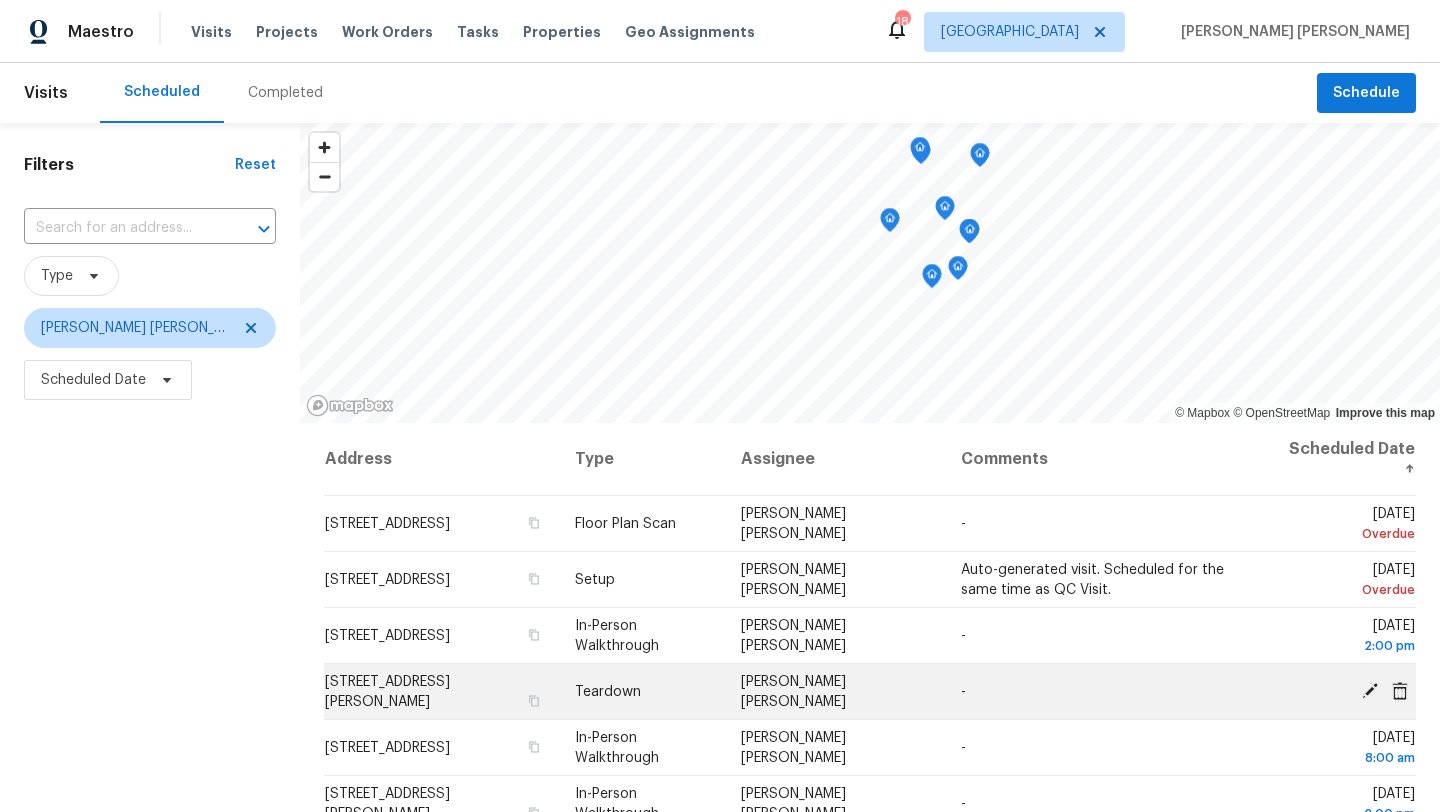 click 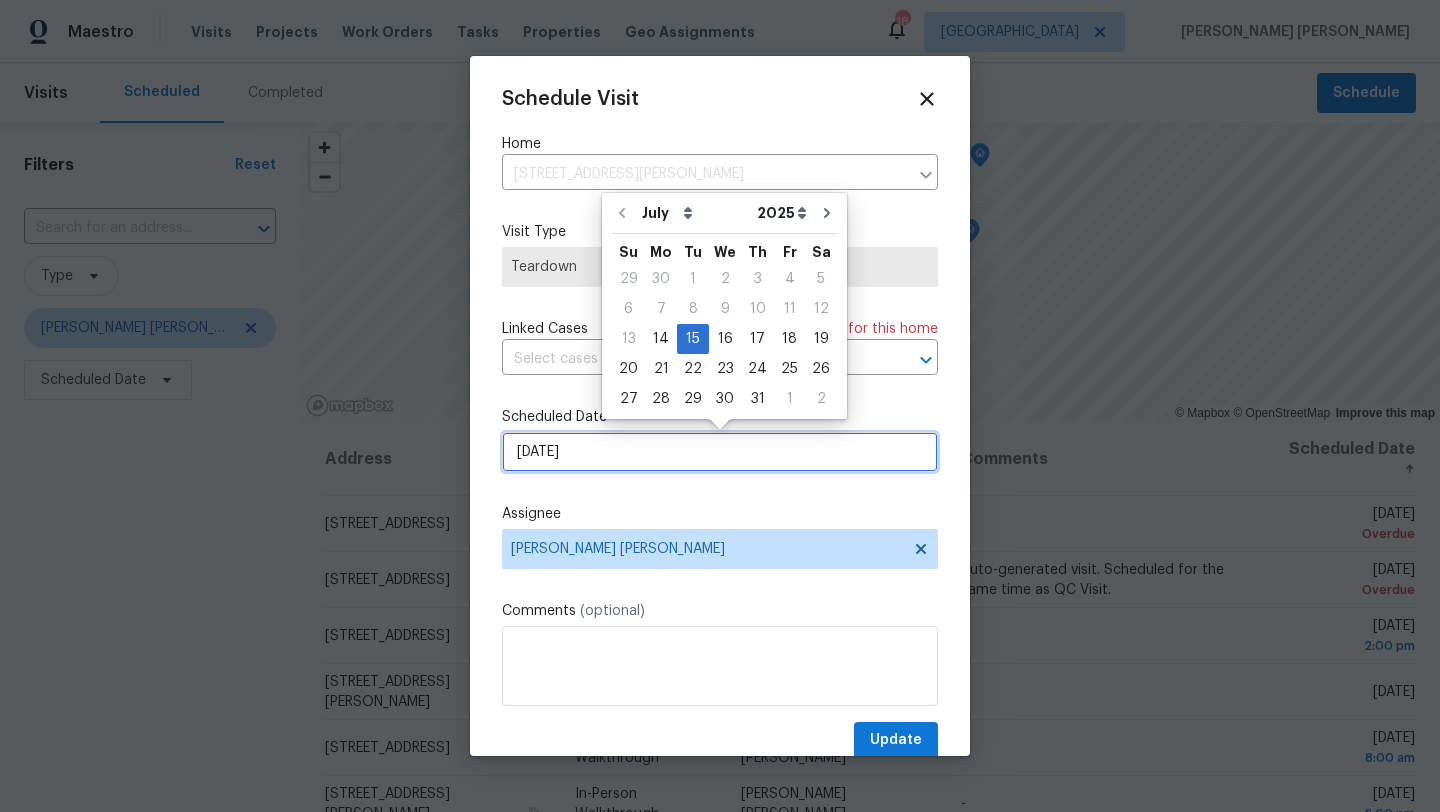 click on "7/15/2025" at bounding box center [720, 452] 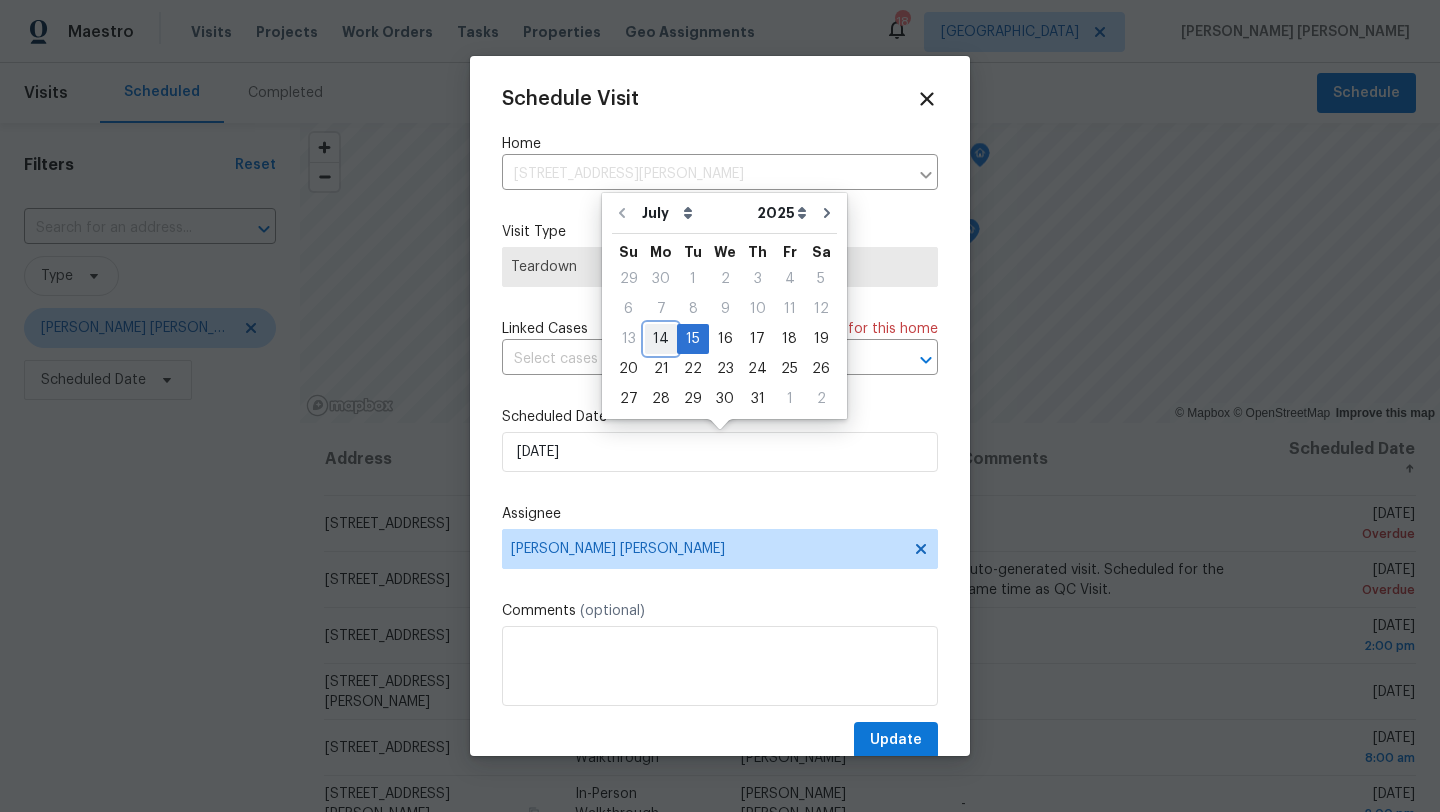 click on "14" at bounding box center [661, 339] 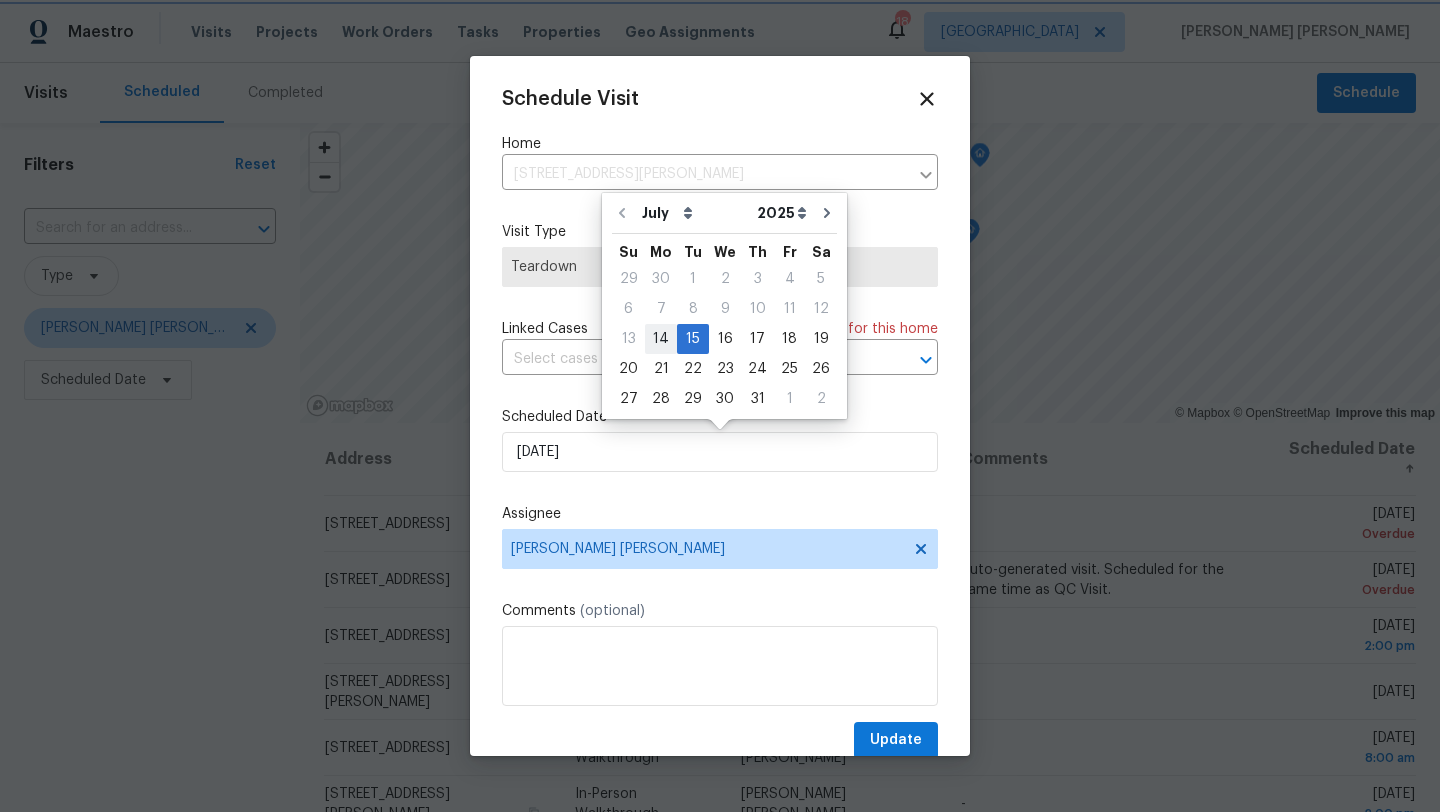 type on "[DATE]" 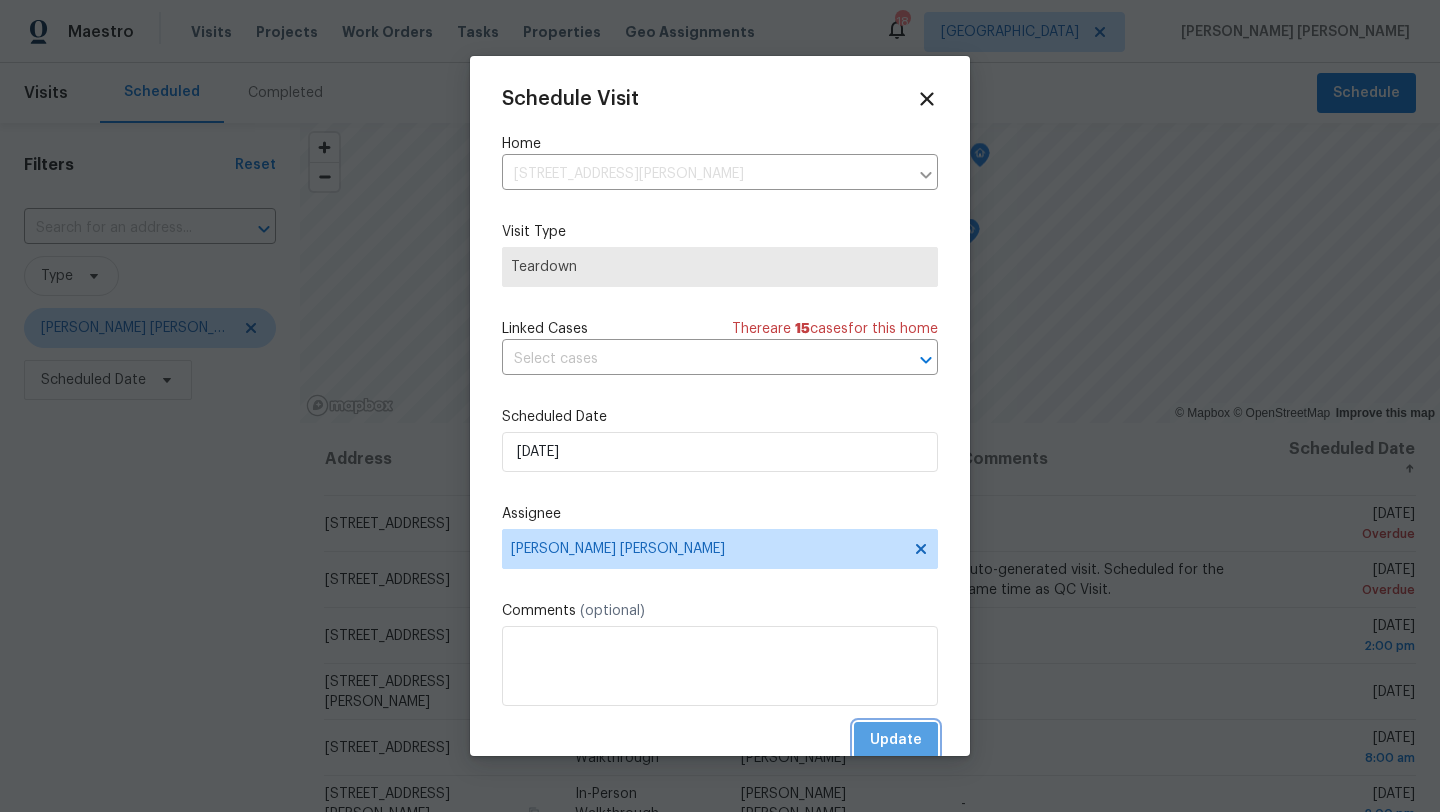 click on "Update" at bounding box center (896, 740) 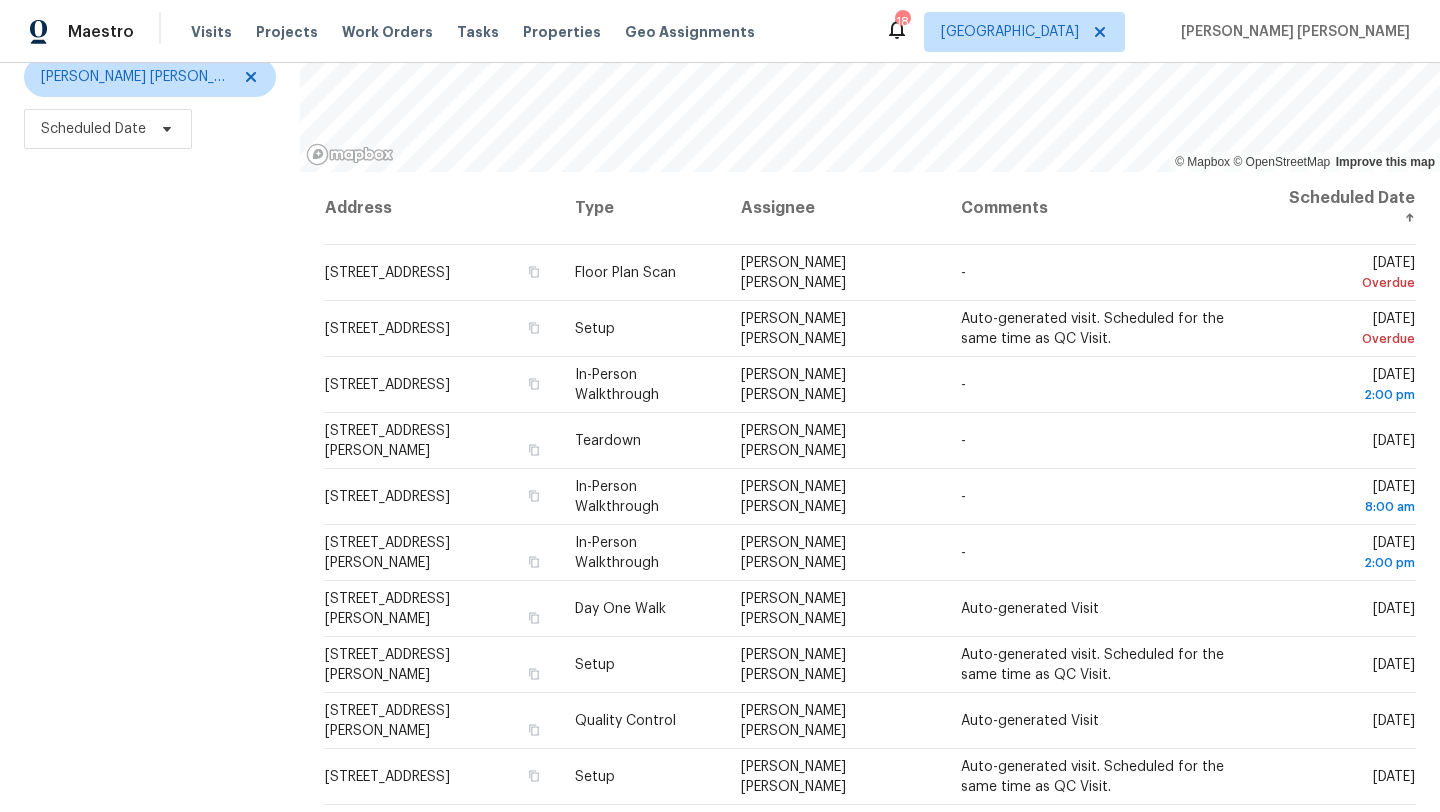 scroll, scrollTop: 260, scrollLeft: 0, axis: vertical 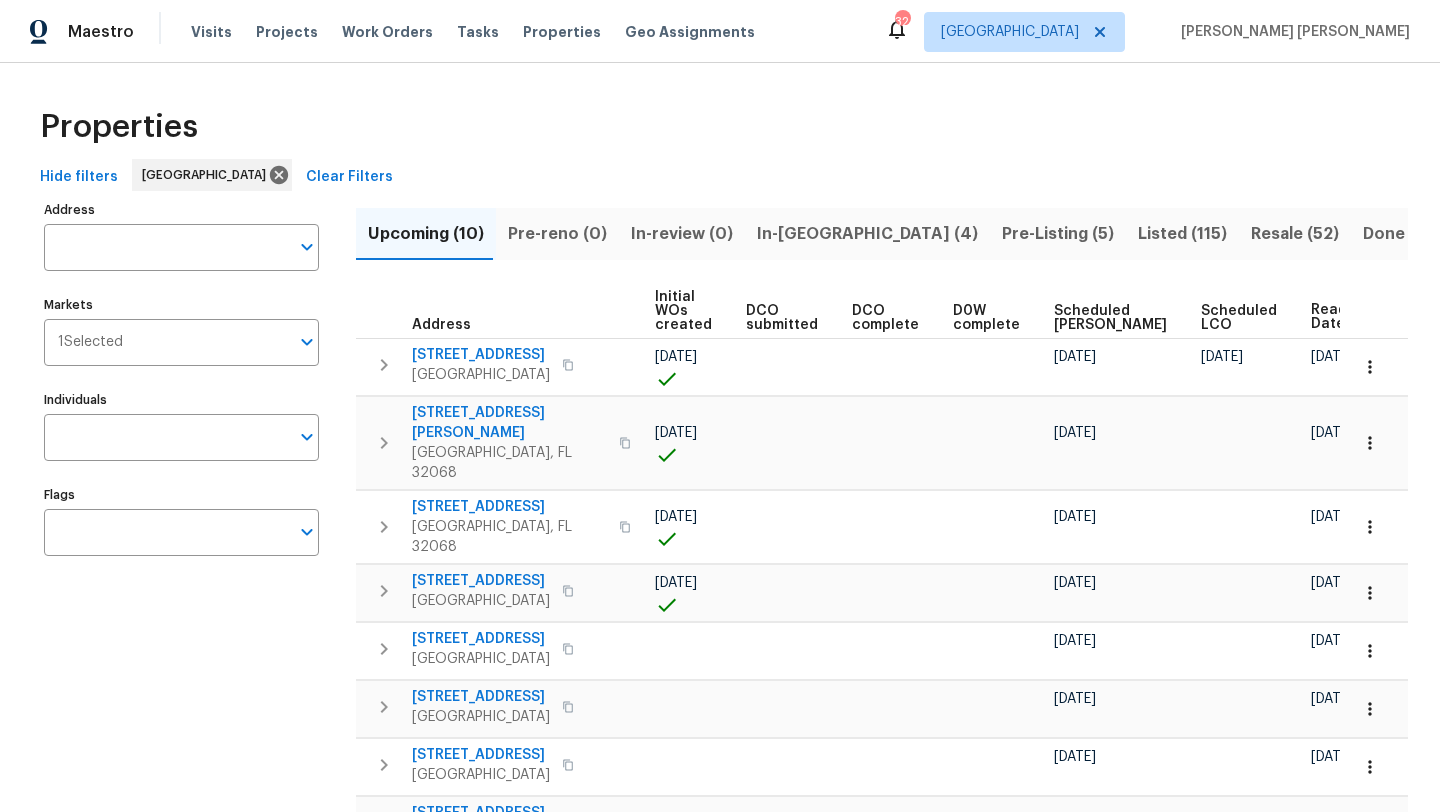click on "Ready Date" at bounding box center [1333, 317] 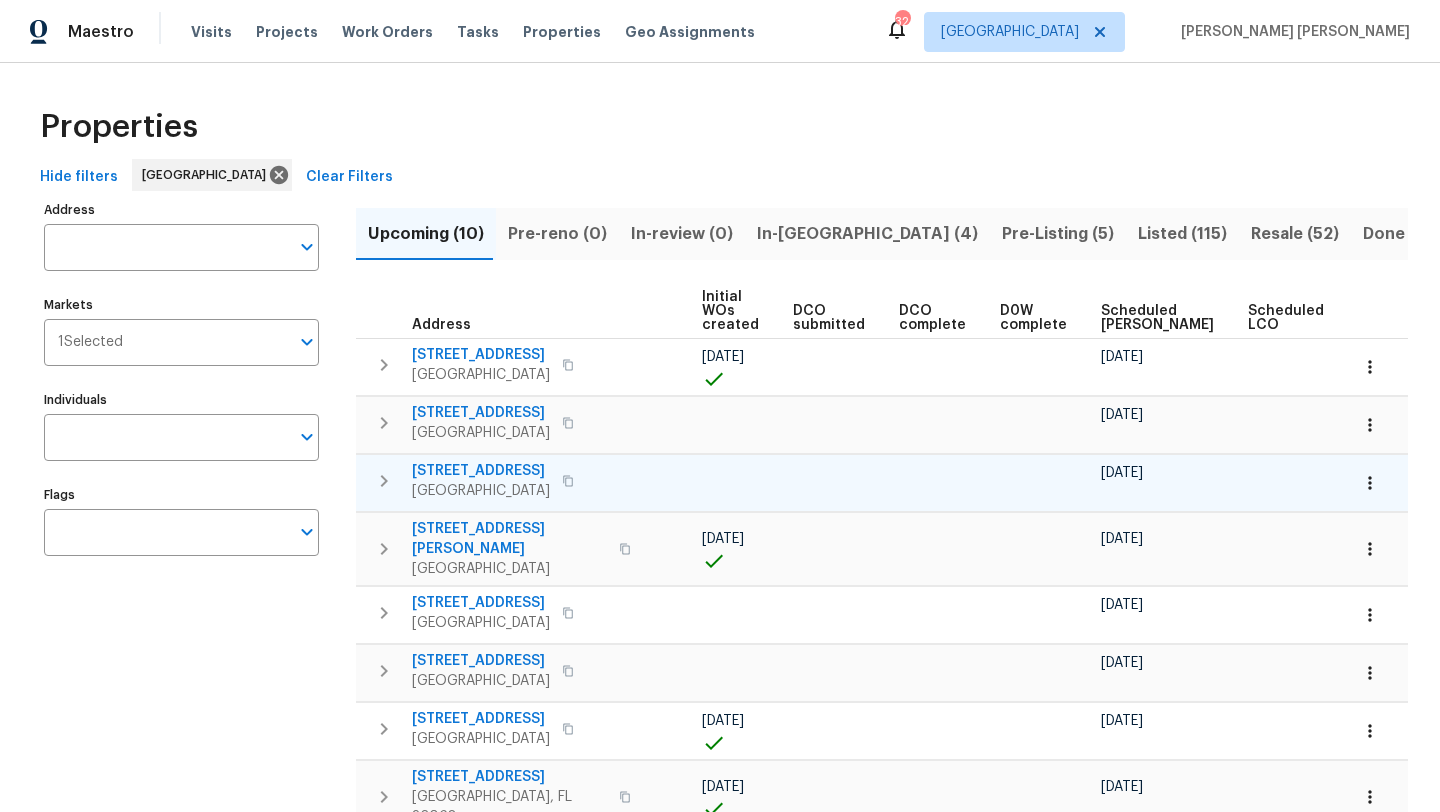 scroll, scrollTop: 0, scrollLeft: 263, axis: horizontal 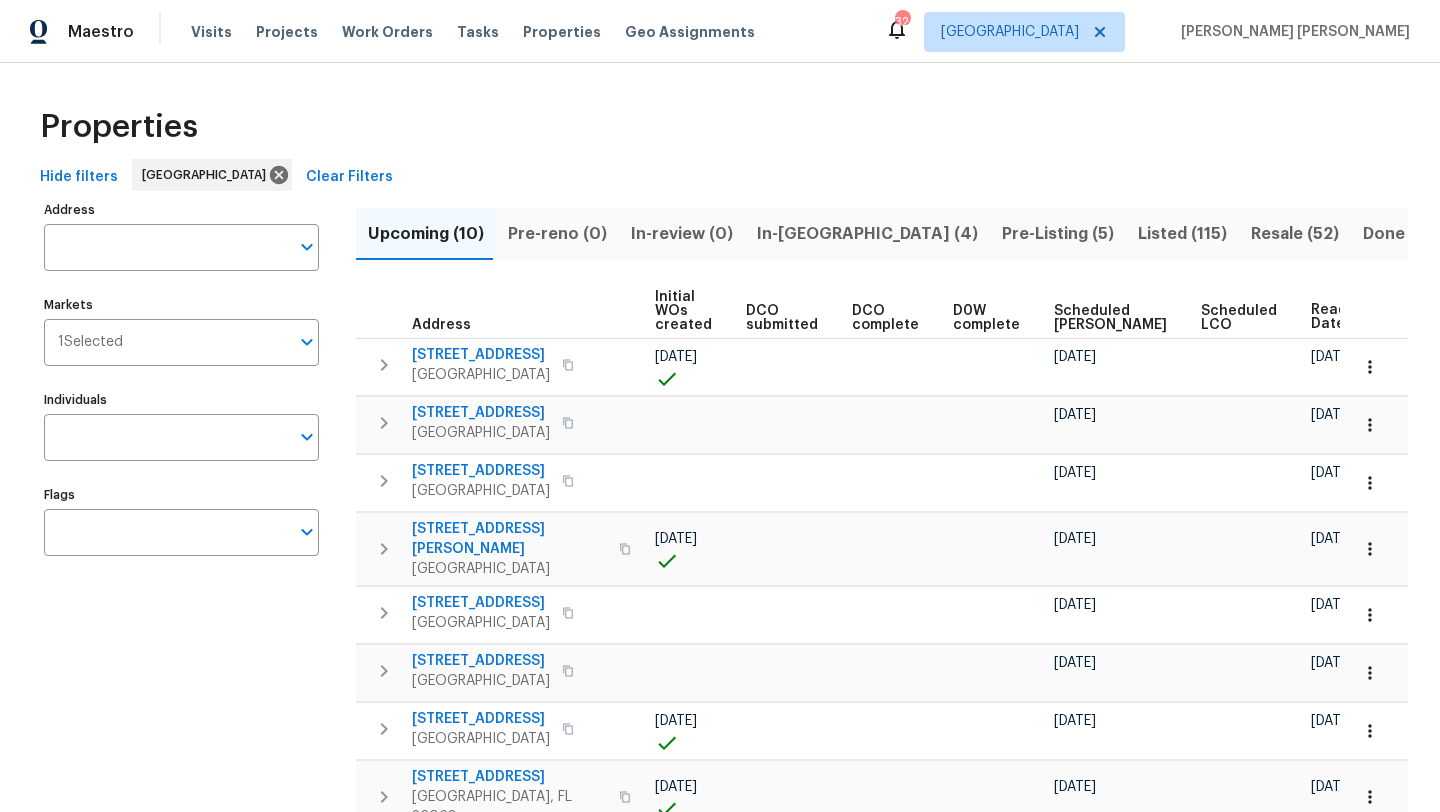 click on "Ready Date" at bounding box center (1333, 317) 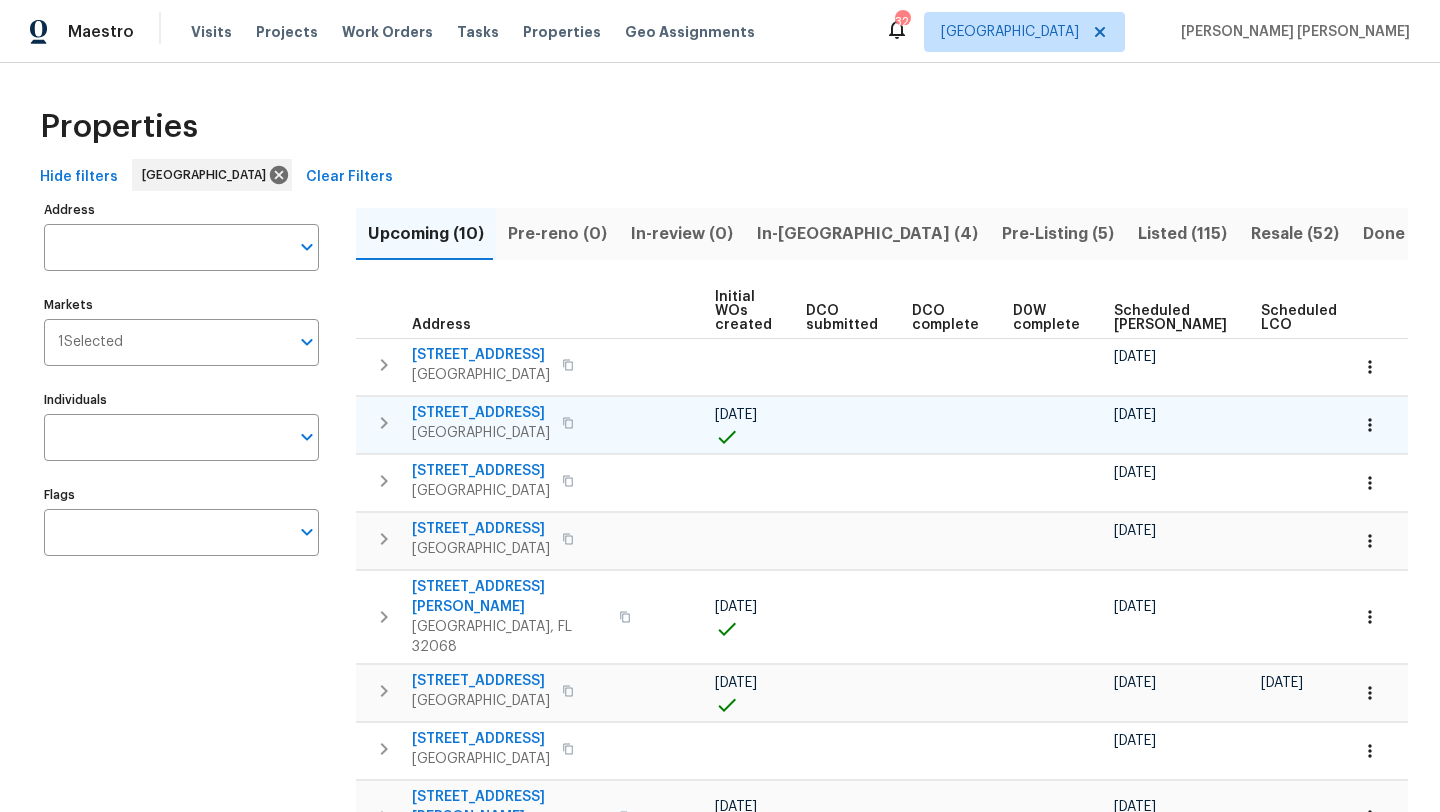 scroll, scrollTop: 0, scrollLeft: 239, axis: horizontal 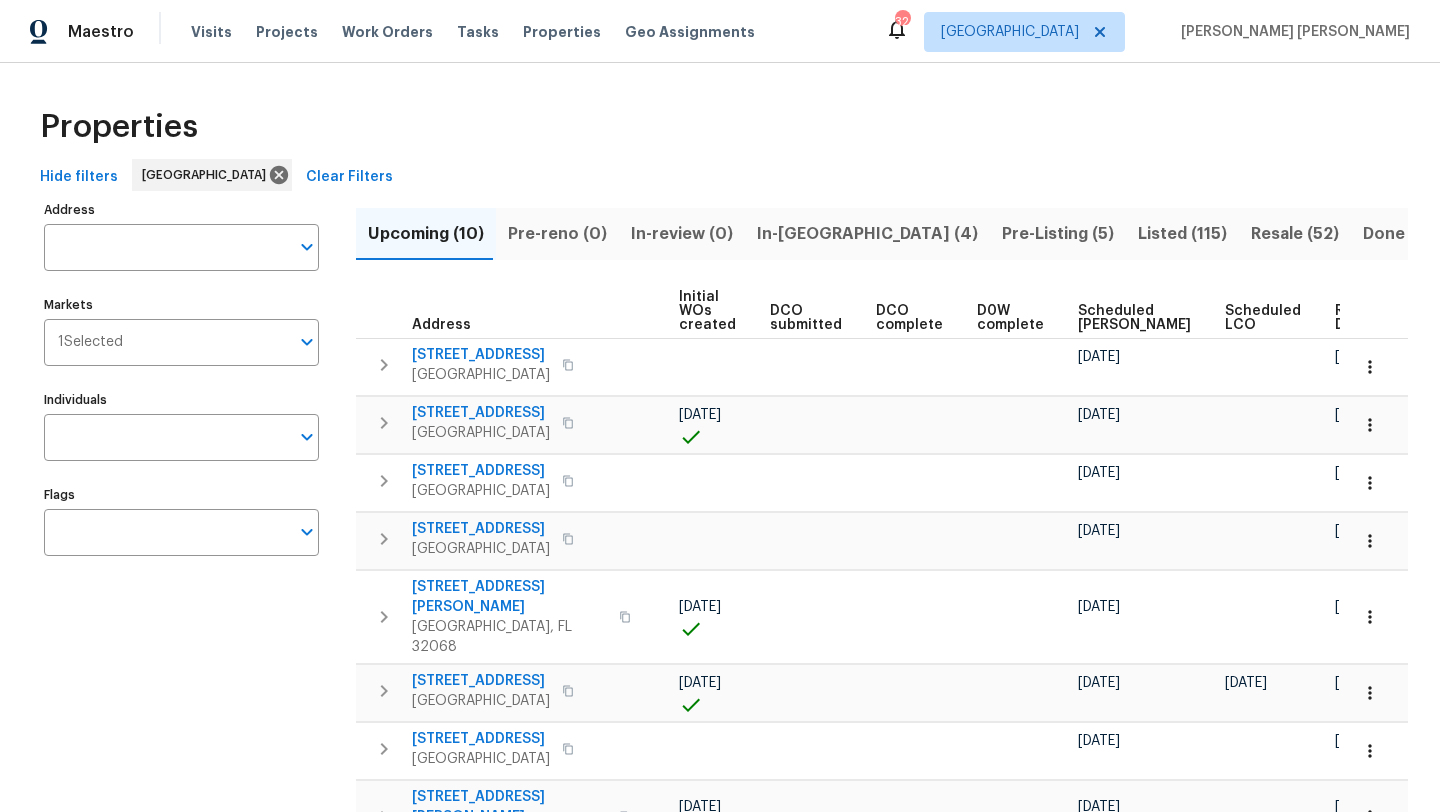 click on "Ready Date" at bounding box center [1357, 318] 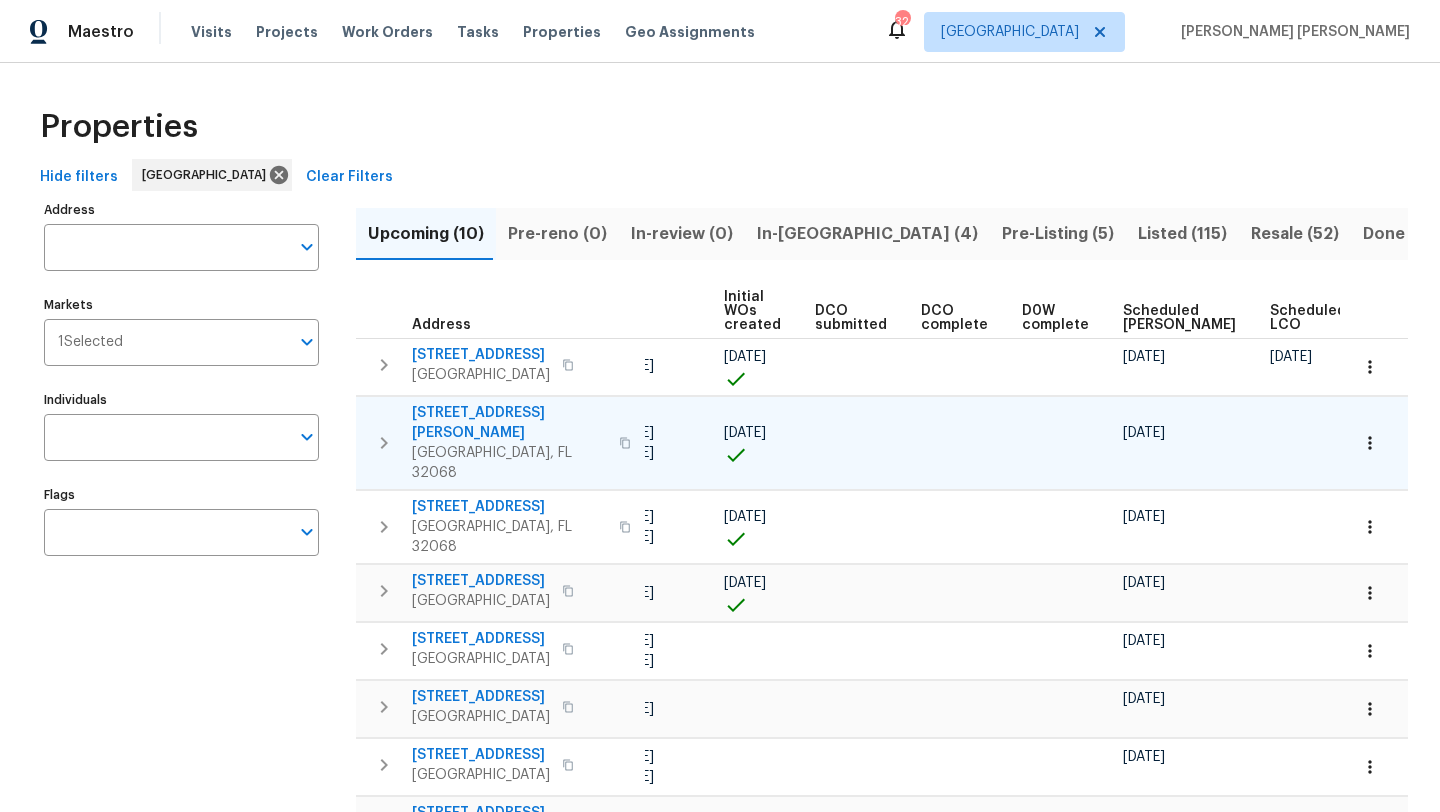 scroll, scrollTop: 0, scrollLeft: 0, axis: both 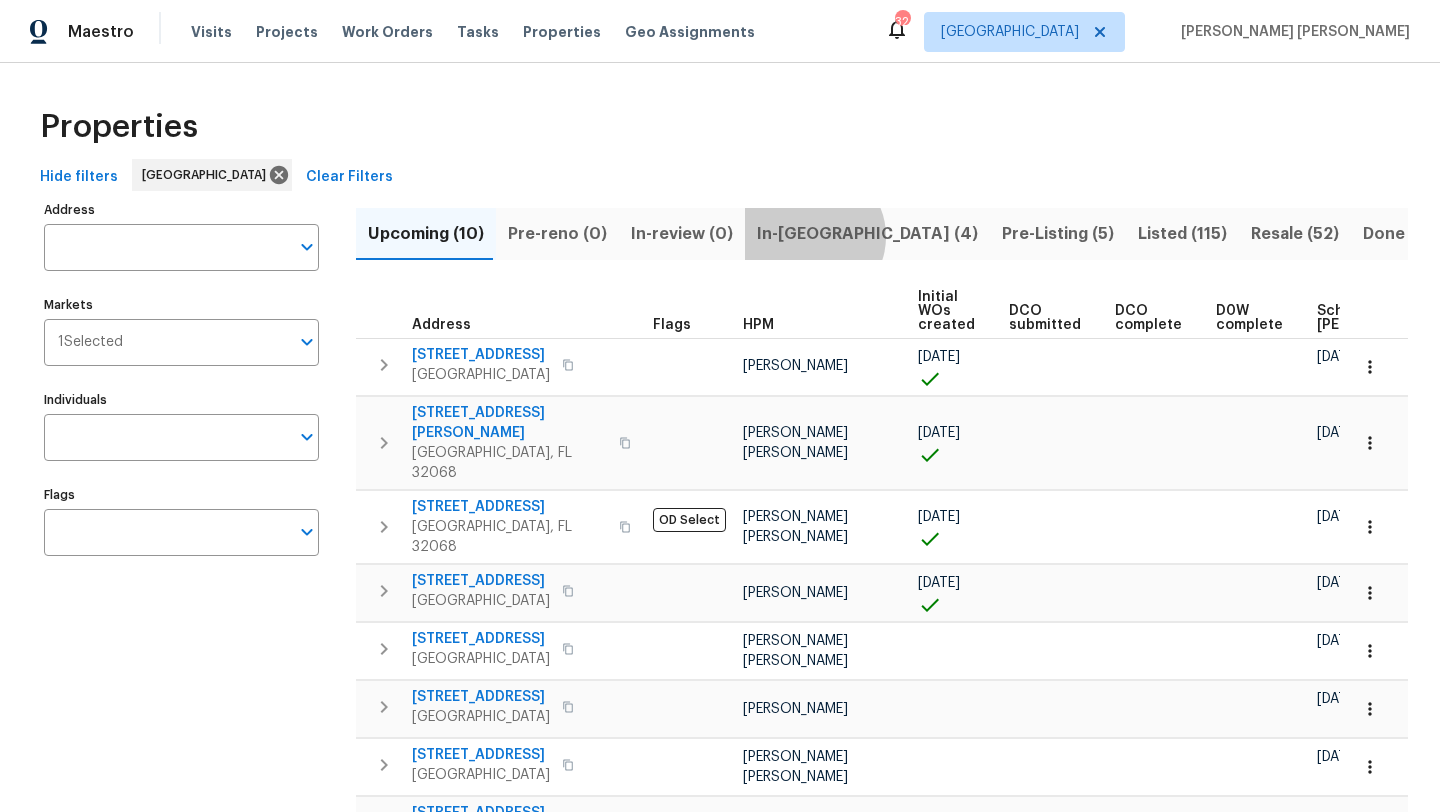 click on "In-reno (4)" at bounding box center (867, 234) 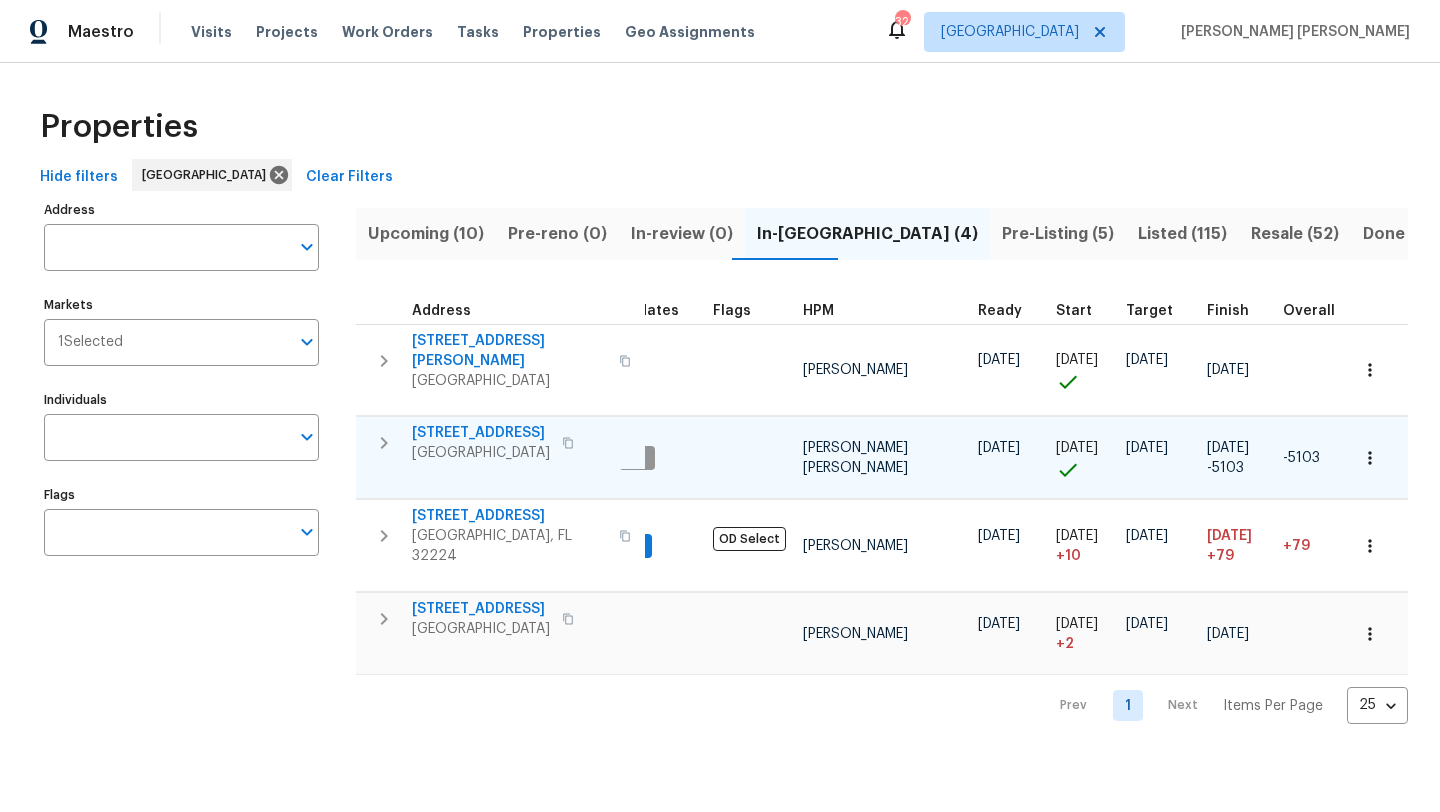 scroll, scrollTop: 0, scrollLeft: 0, axis: both 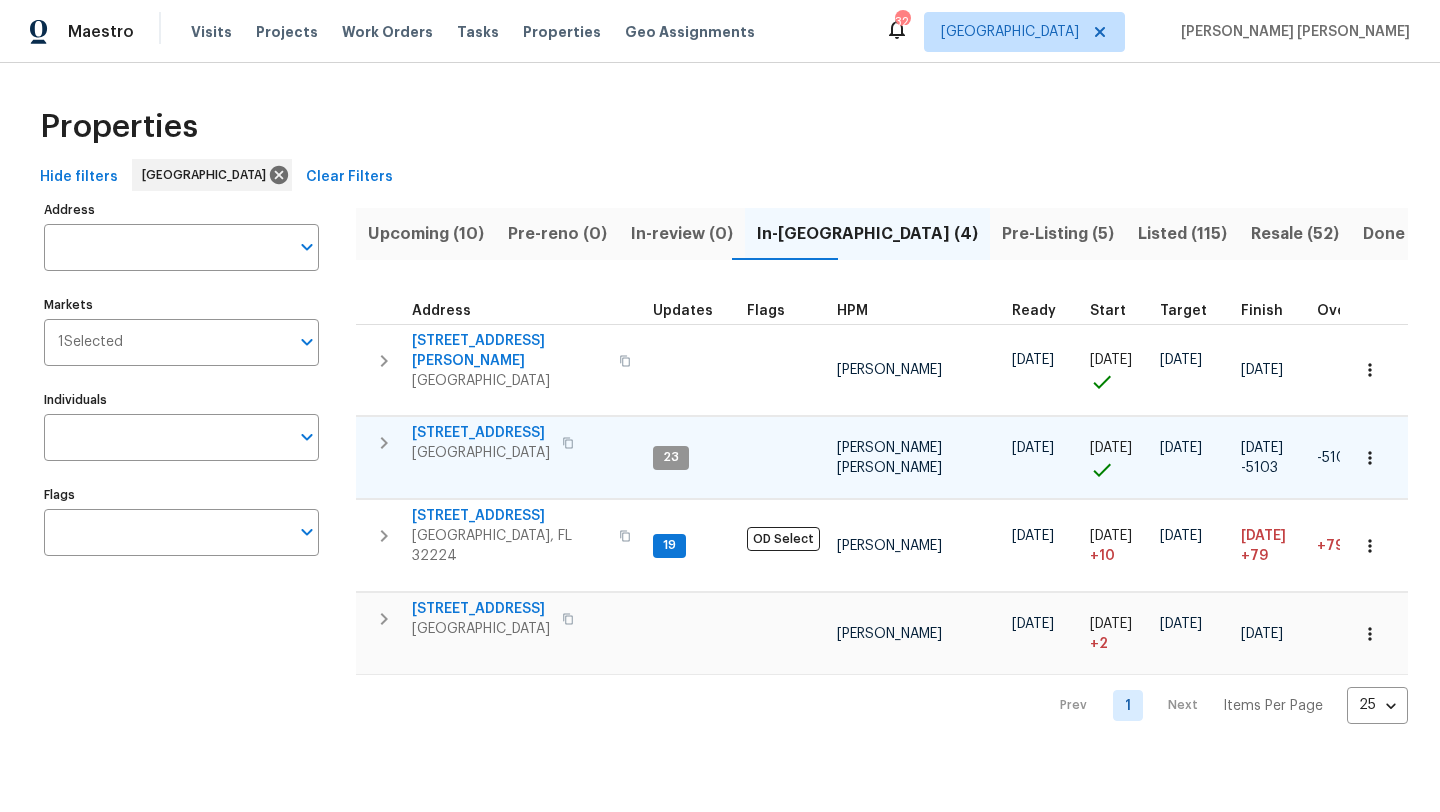 click on "210 Hilltop Dr" at bounding box center (481, 433) 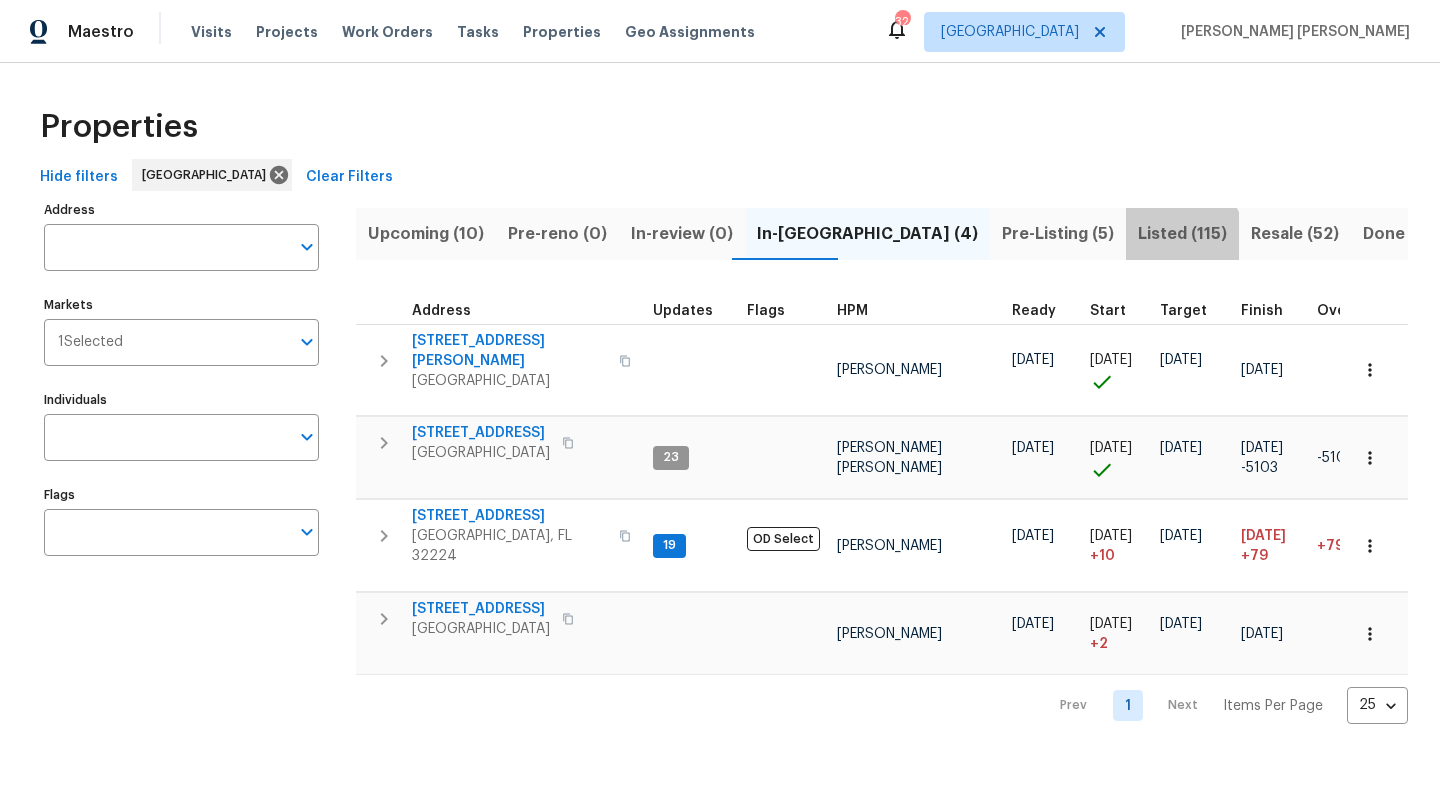 click on "Listed (115)" at bounding box center [1182, 234] 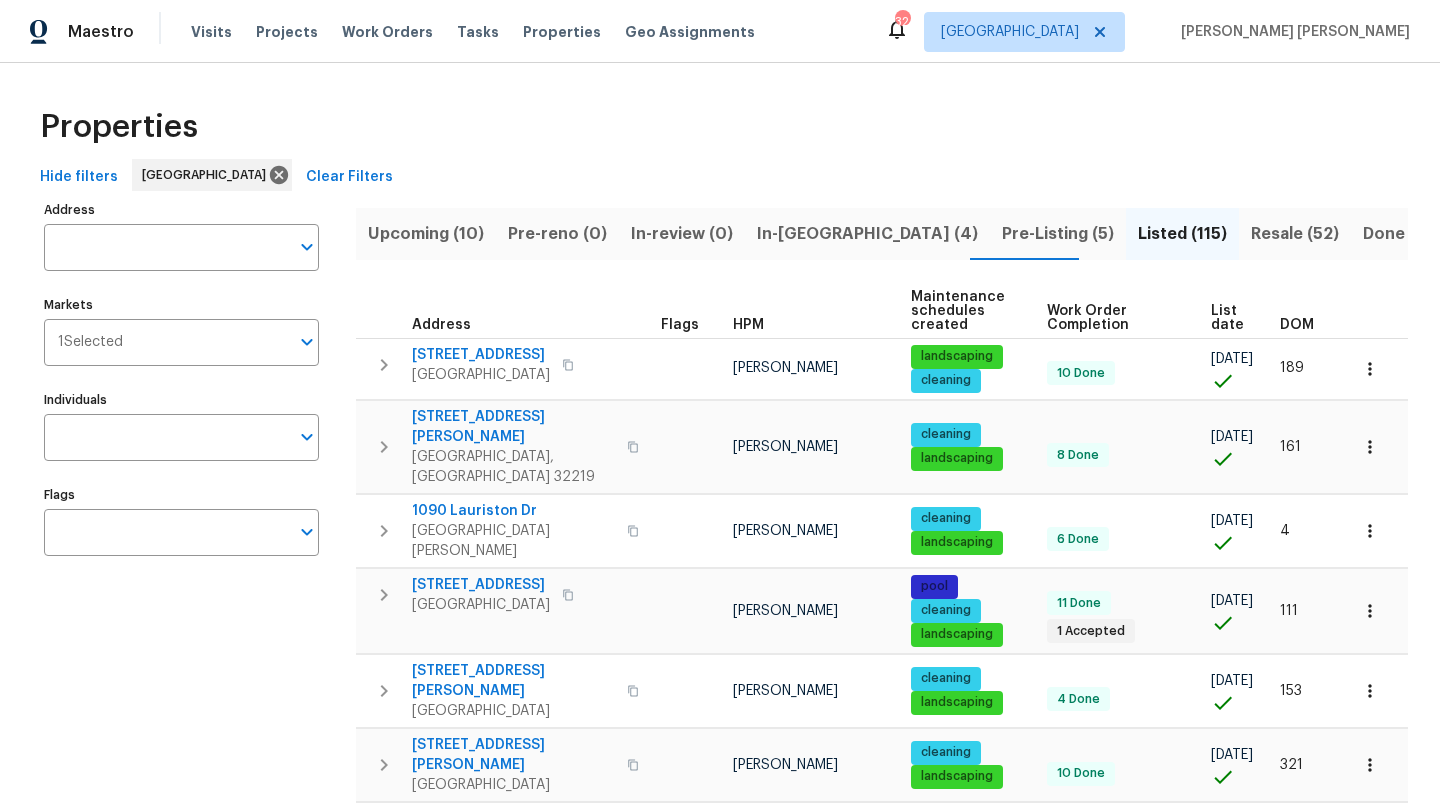click on "HPM" at bounding box center (748, 325) 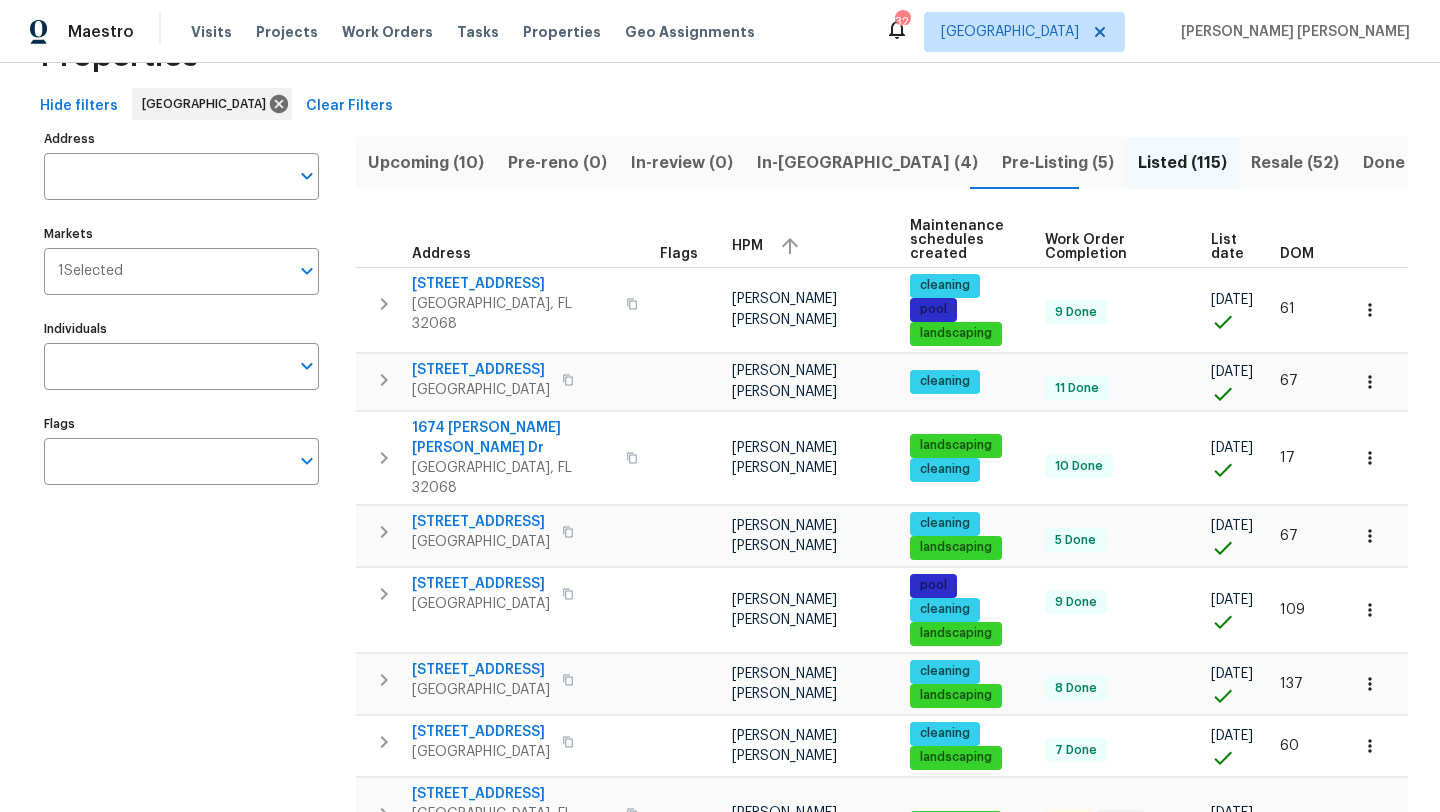 scroll, scrollTop: 82, scrollLeft: 0, axis: vertical 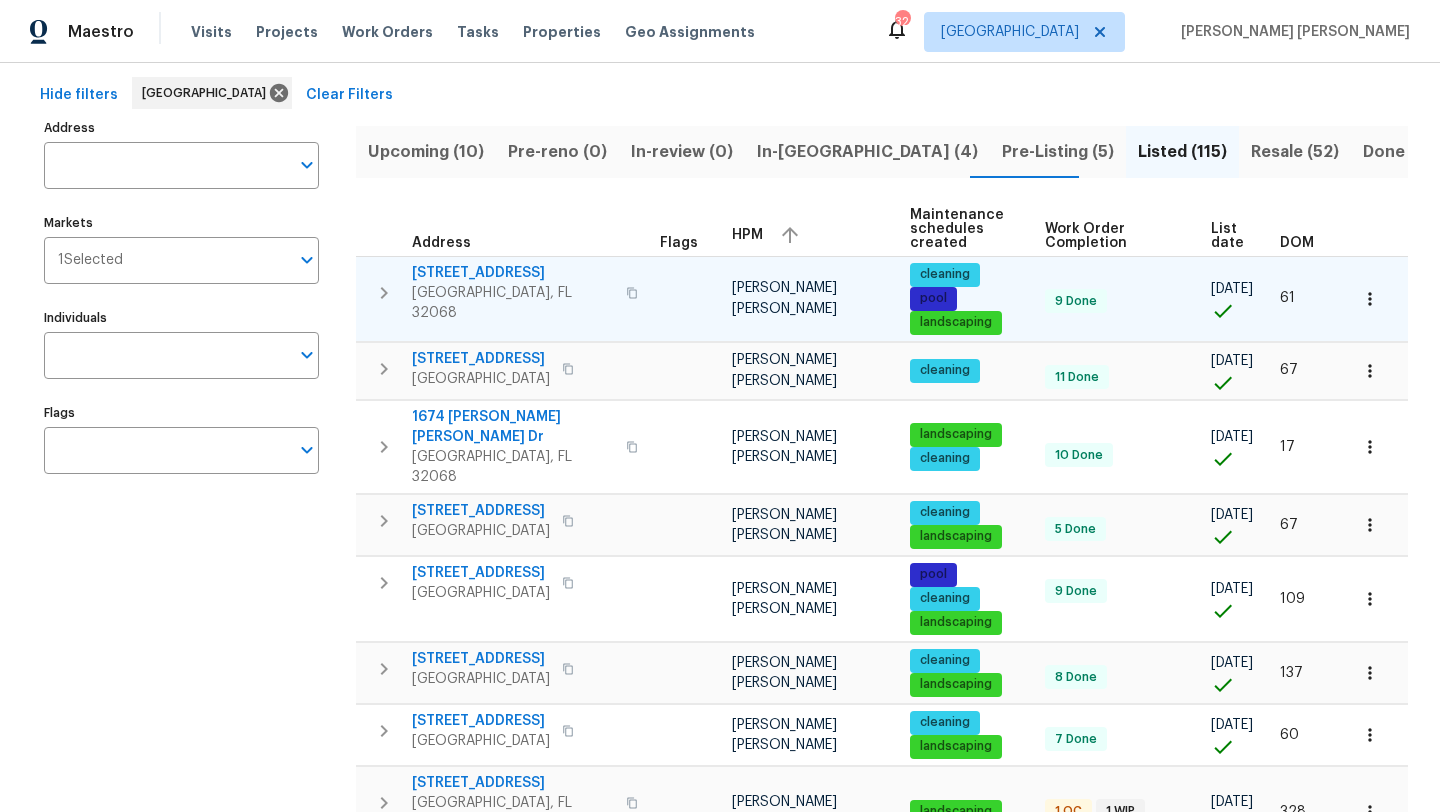 click on "3055 Nautilus Rd" at bounding box center [513, 273] 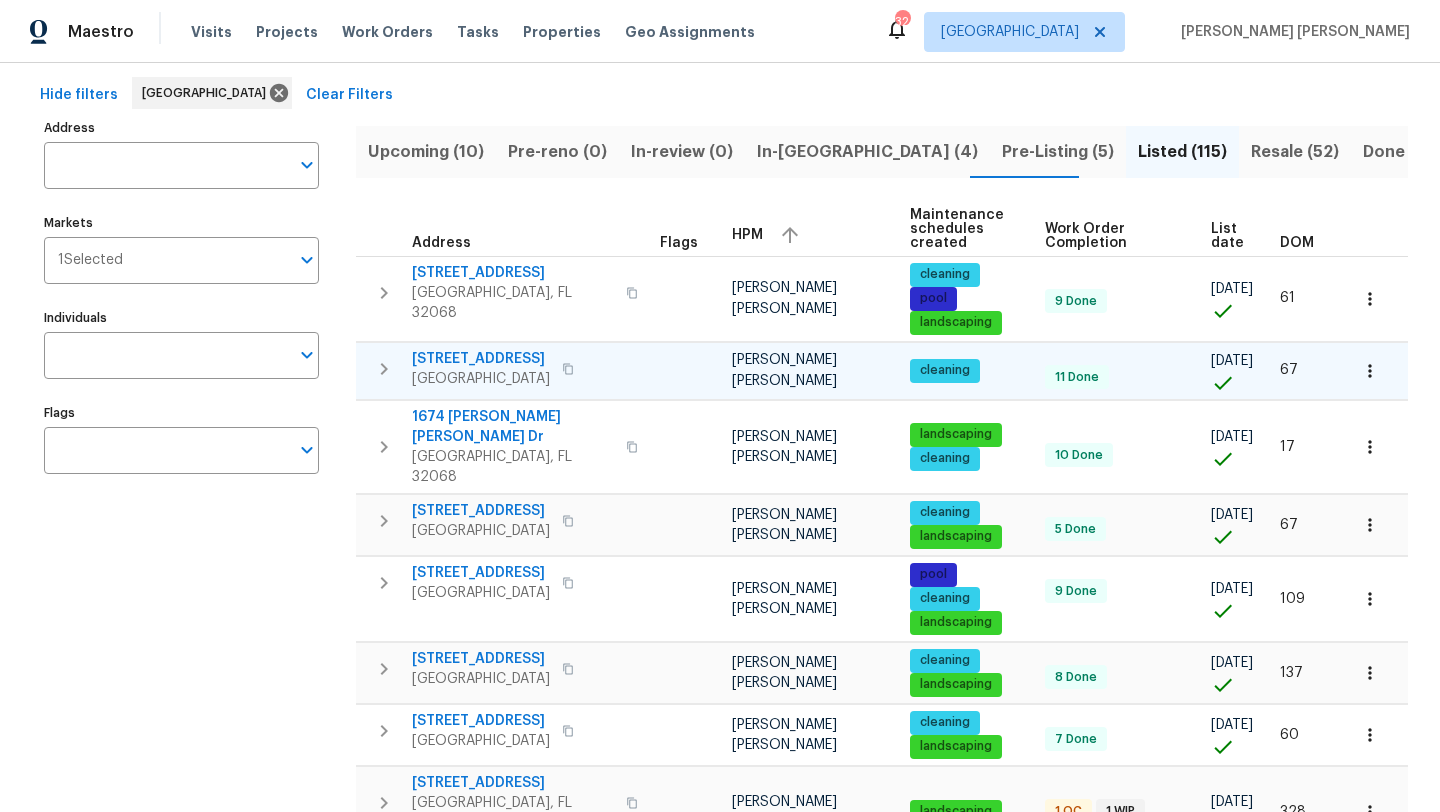click on "625 Oakleaf Plantation Pkwy Unit 112" at bounding box center (481, 359) 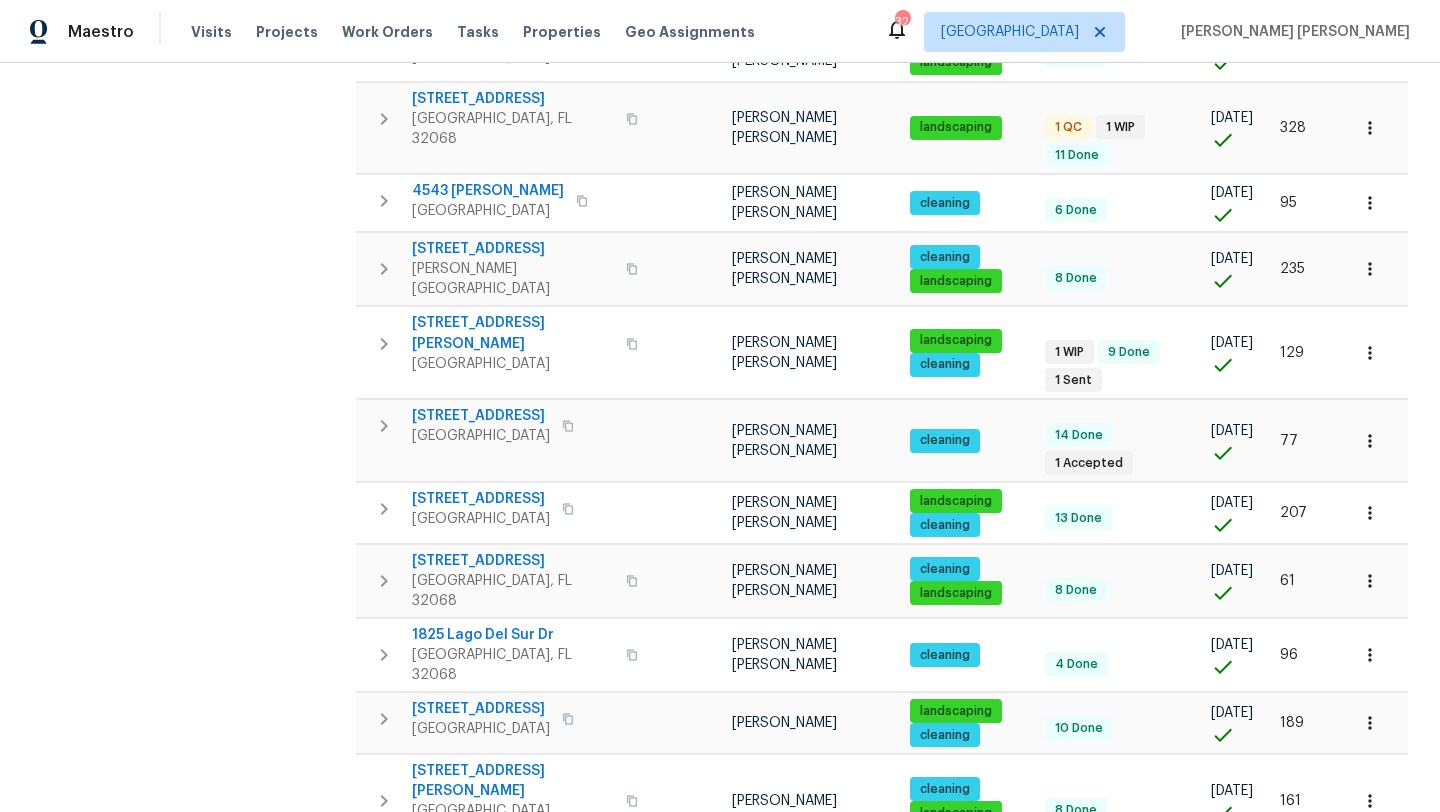 scroll, scrollTop: 767, scrollLeft: 0, axis: vertical 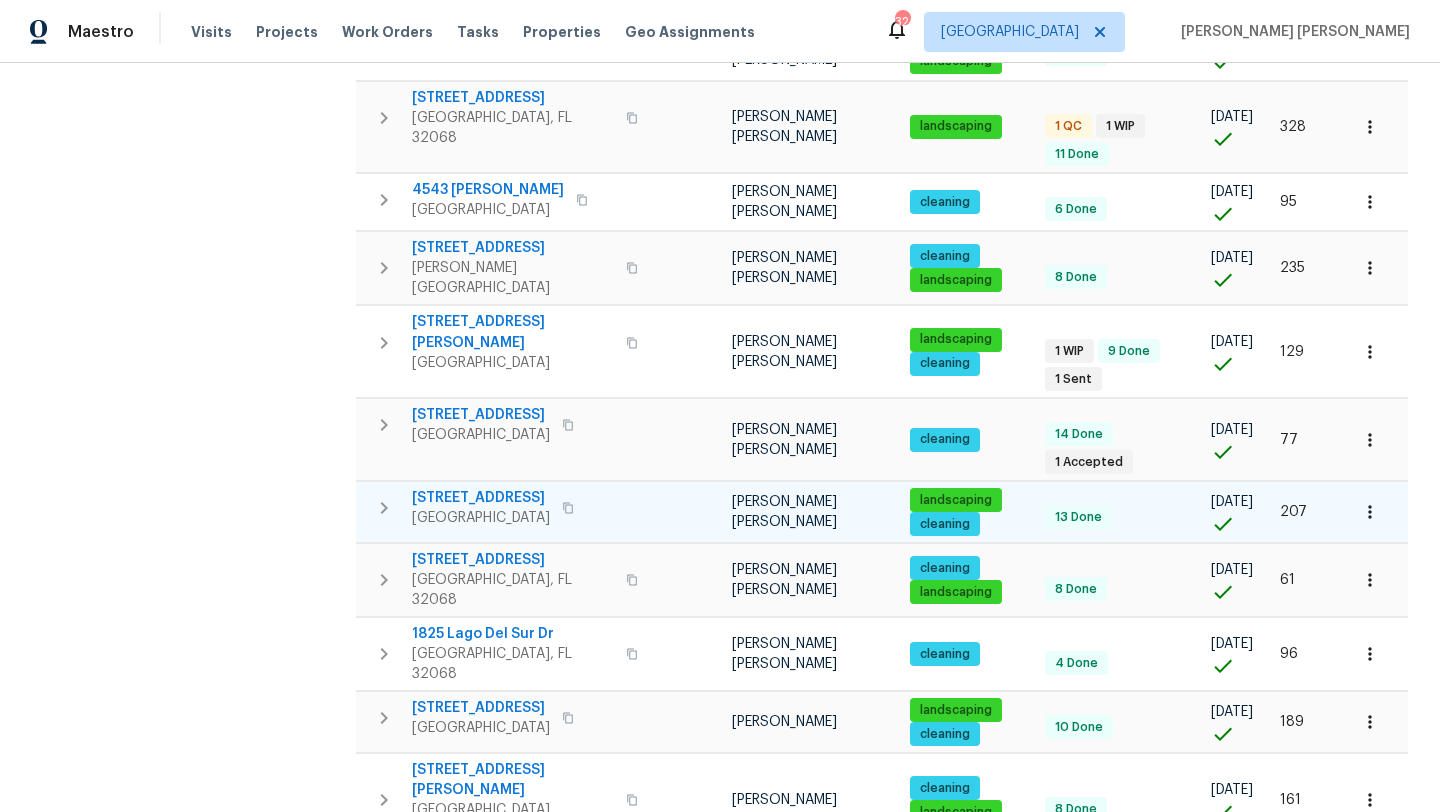 click on "Orange Park, FL 32065" at bounding box center (481, 518) 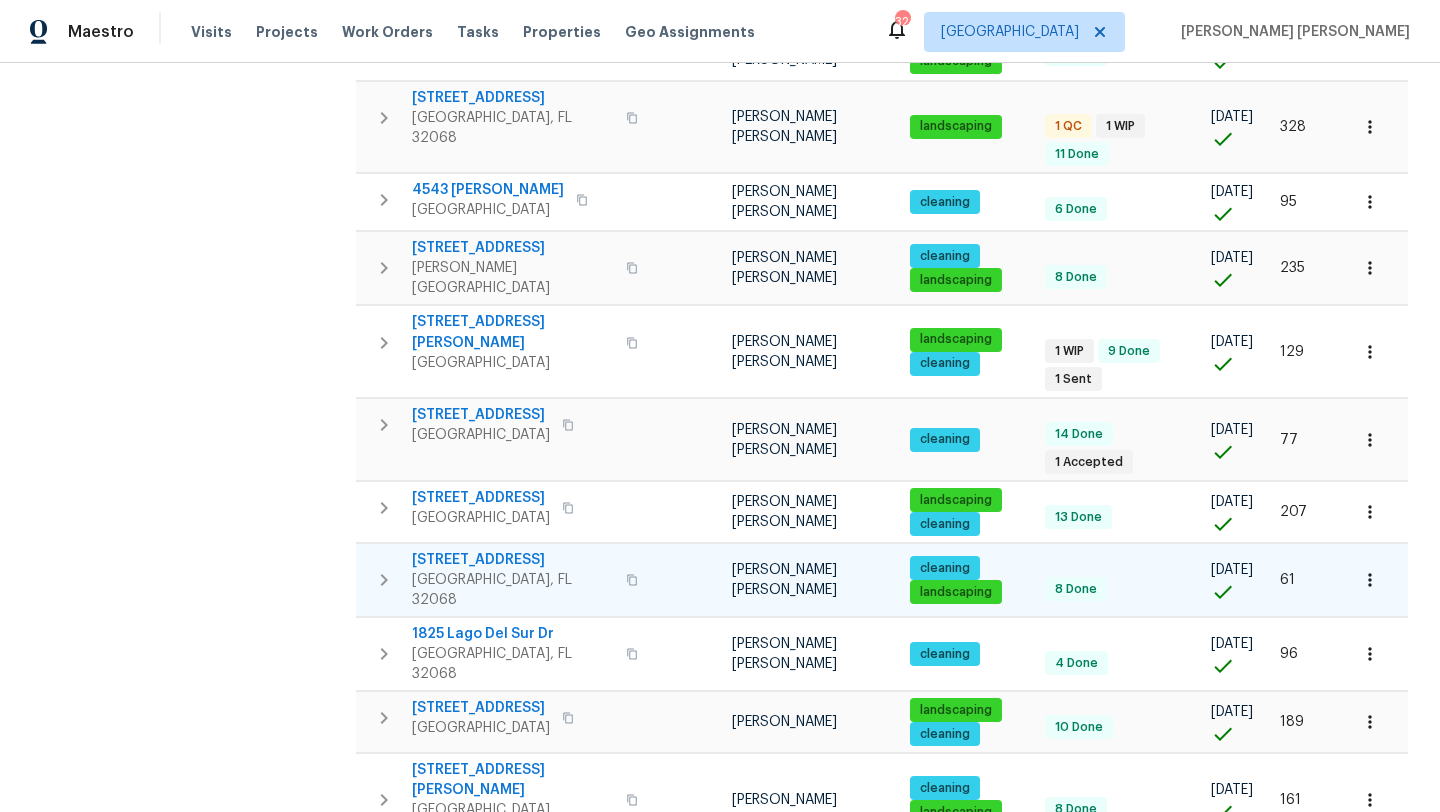 click on "3124 Hidden Lake Cv" at bounding box center (513, 560) 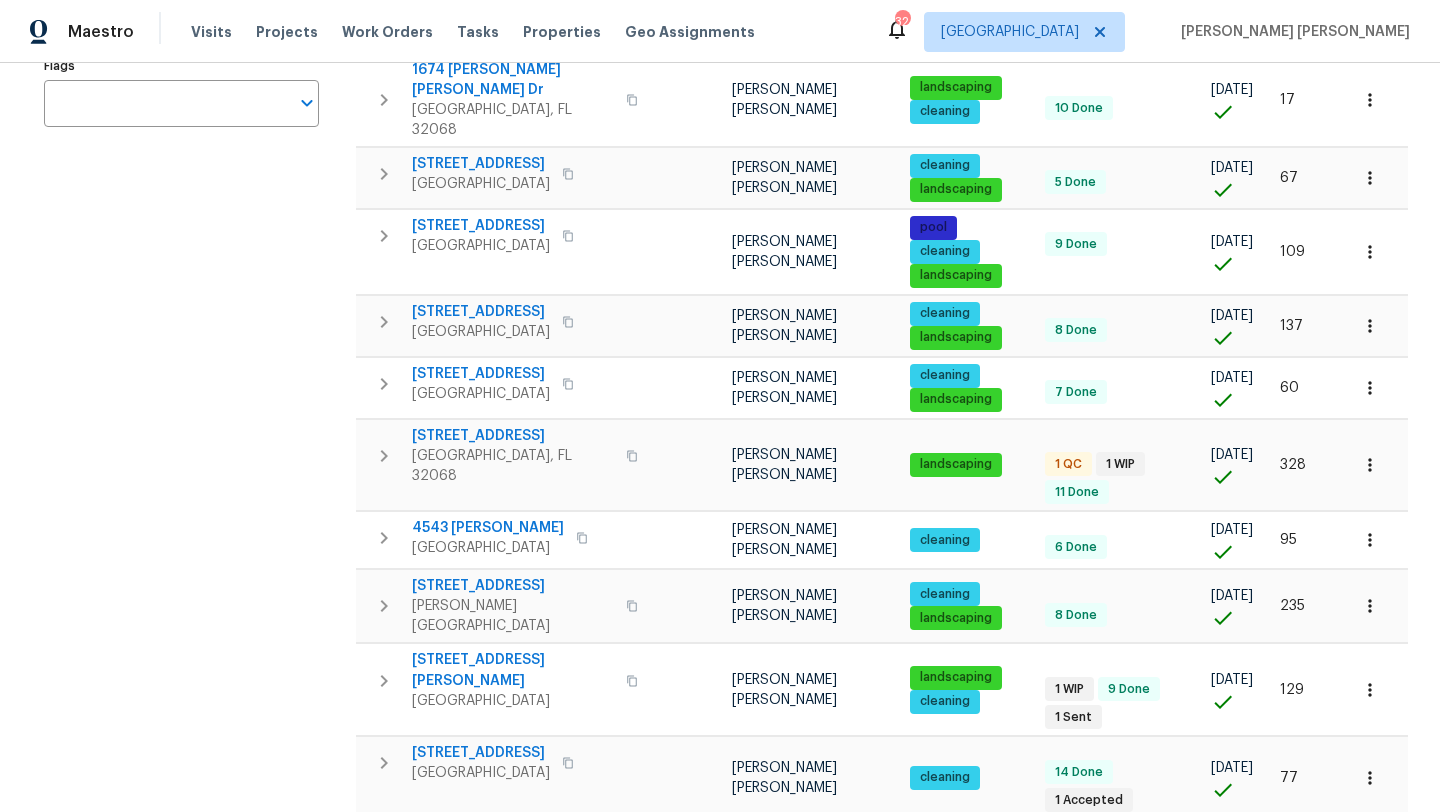 scroll, scrollTop: 0, scrollLeft: 0, axis: both 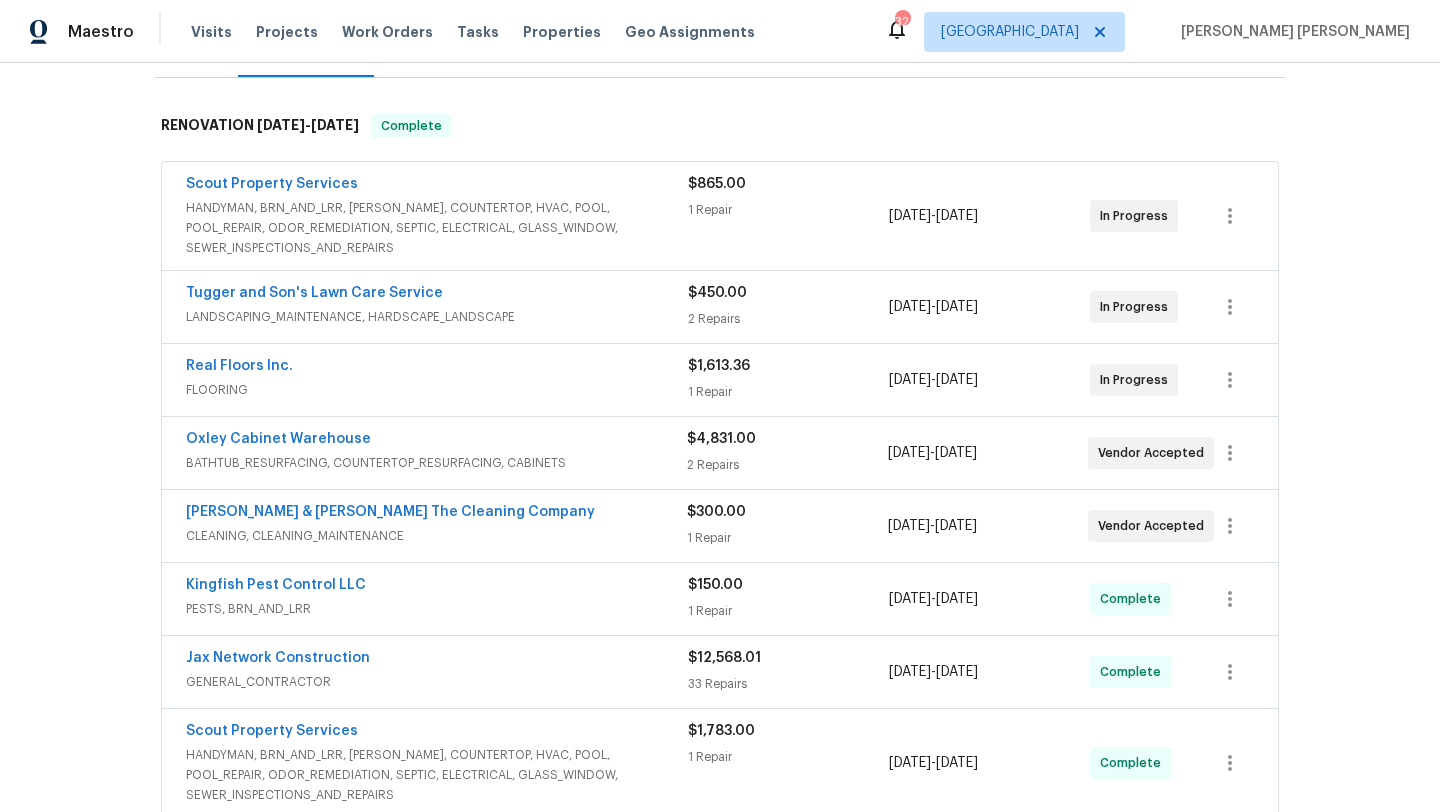 click on "BATHTUB_RESURFACING, COUNTERTOP_RESURFACING, CABINETS" at bounding box center [436, 463] 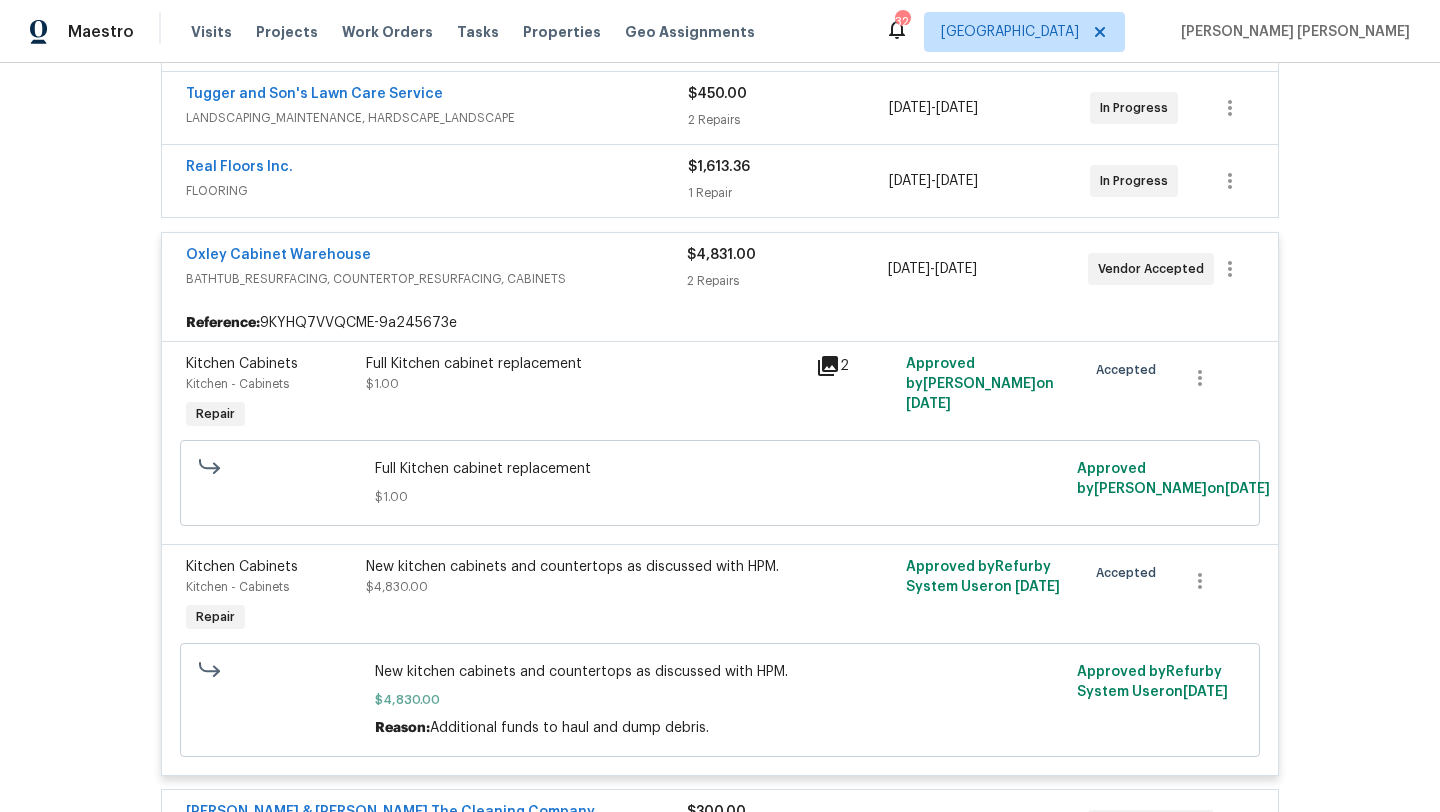scroll, scrollTop: 504, scrollLeft: 0, axis: vertical 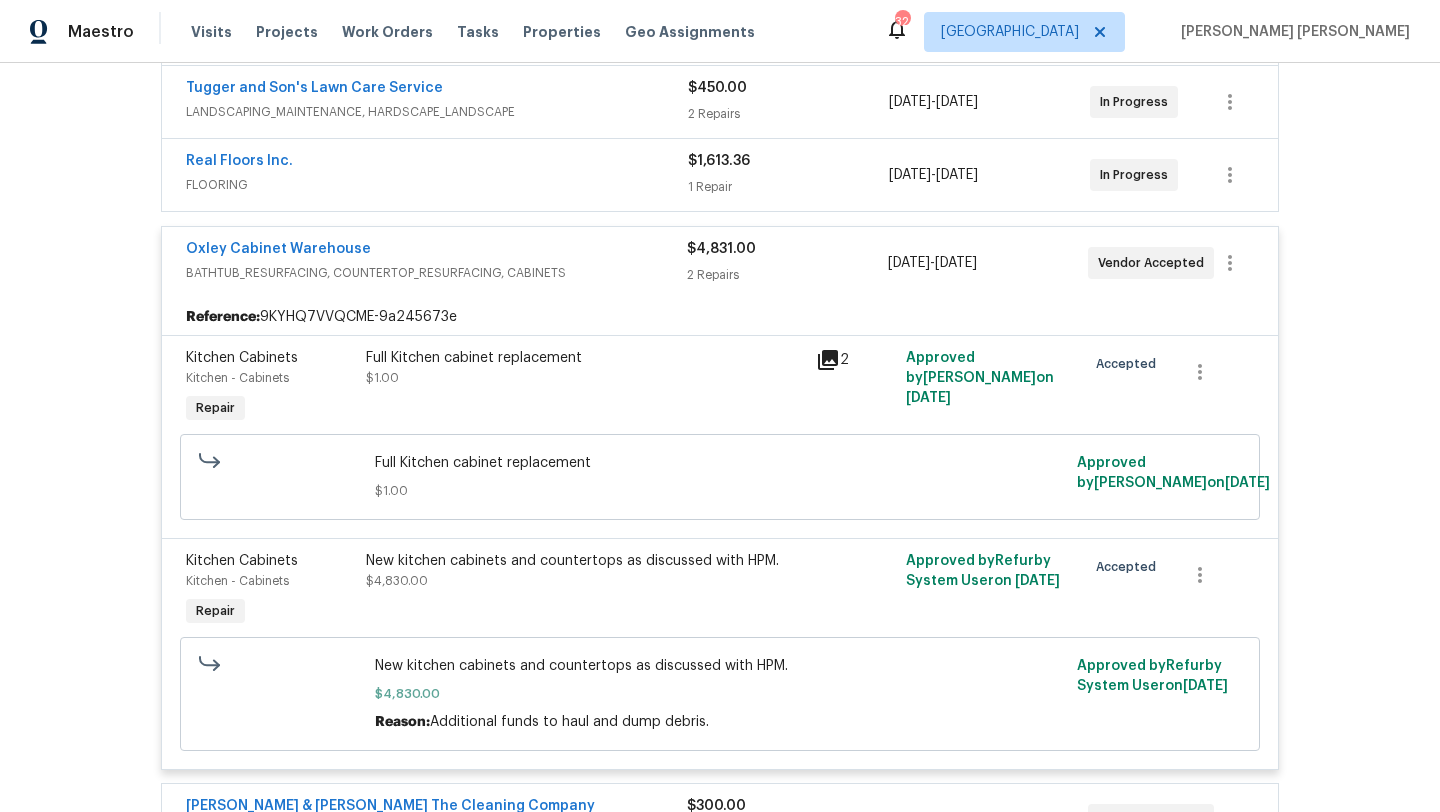 click on "New kitchen cabinets and countertops as discussed with HPM. $4,830.00" at bounding box center (585, 571) 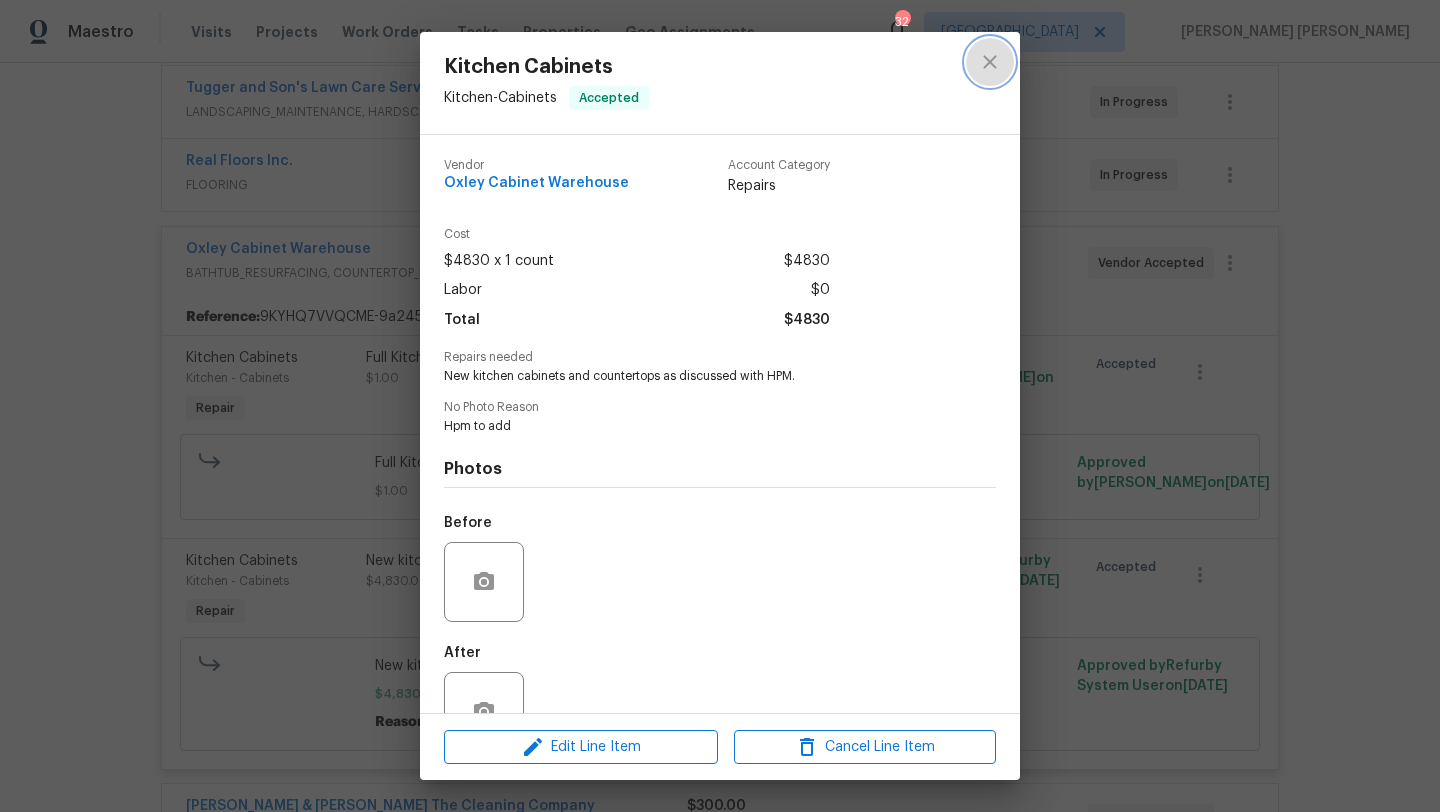 click 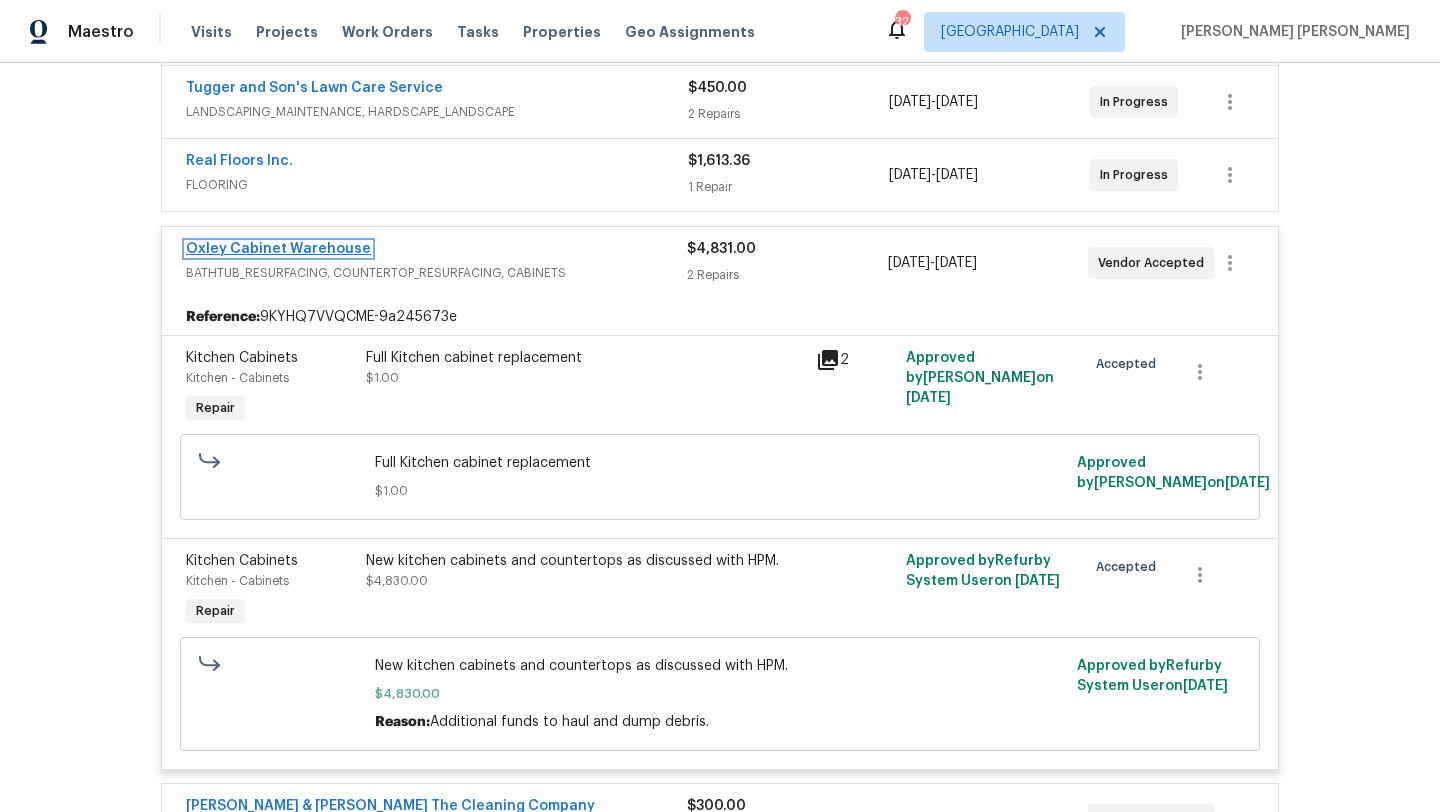 click on "Oxley Cabinet Warehouse" at bounding box center [278, 249] 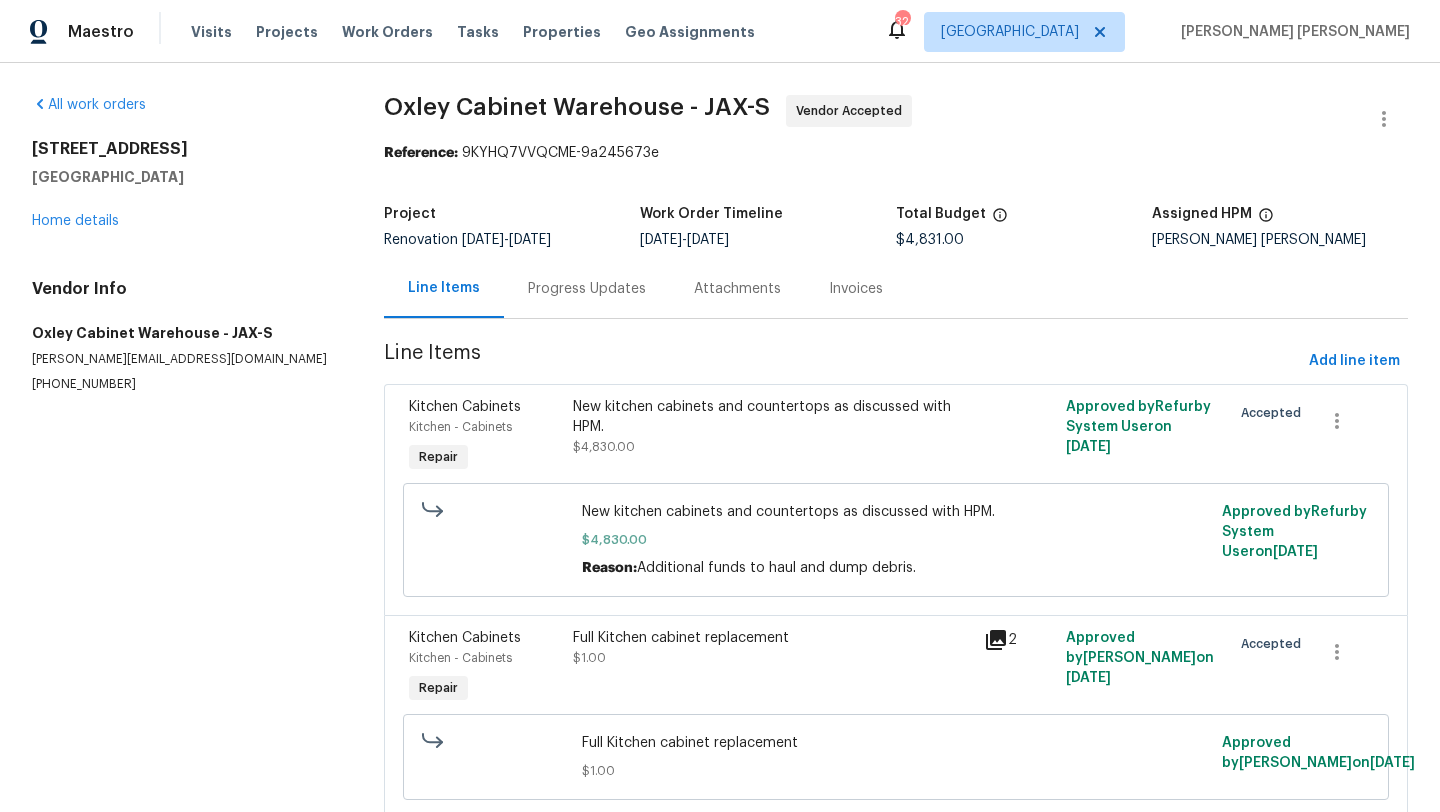click on "Progress Updates" at bounding box center [587, 289] 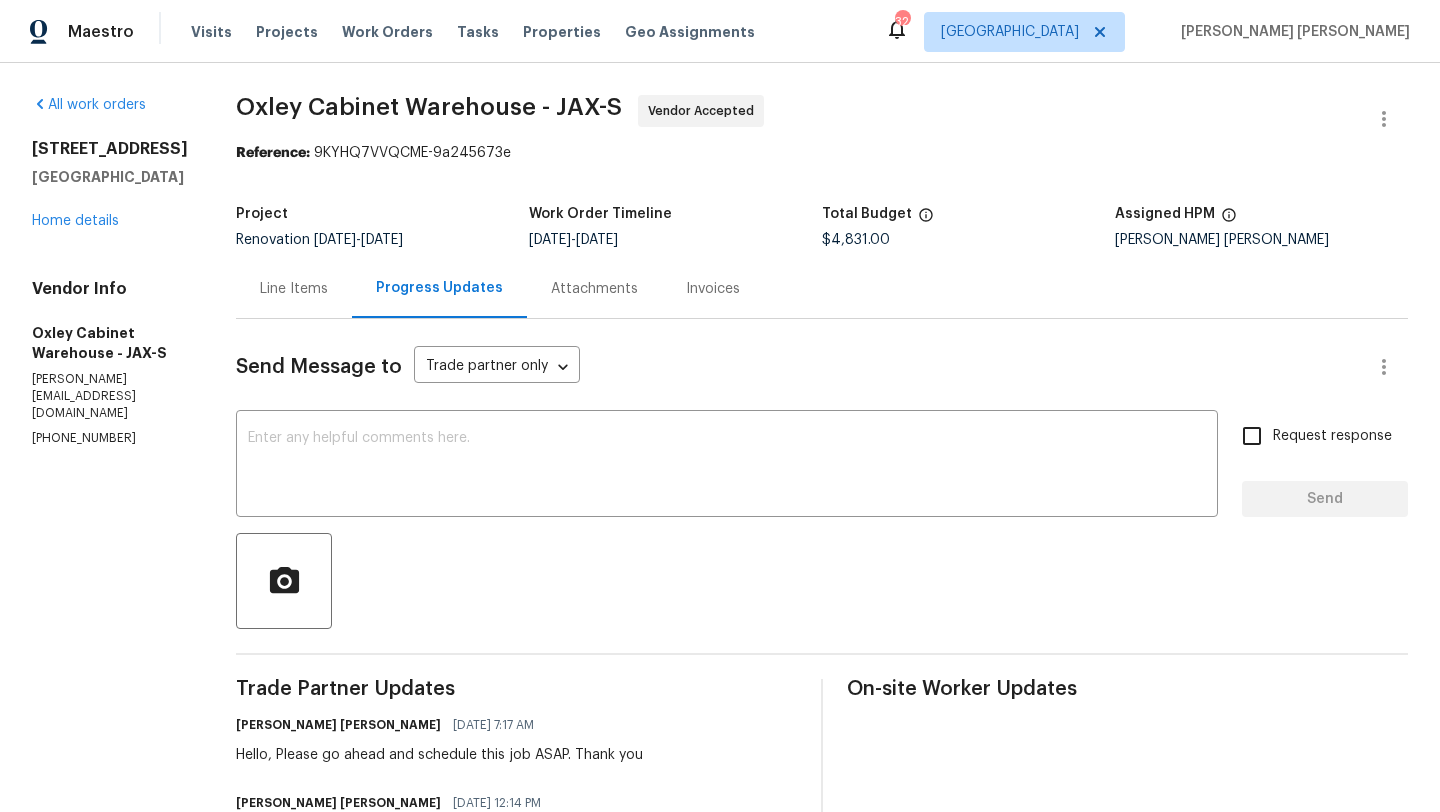 click on "All work orders 210 Hilltop Dr Orange Park, FL 32073 Home details Vendor Info Oxley Cabinet Warehouse - JAX-S jeremy@oxleycabinets.com (904) 981-3011" at bounding box center (110, 271) 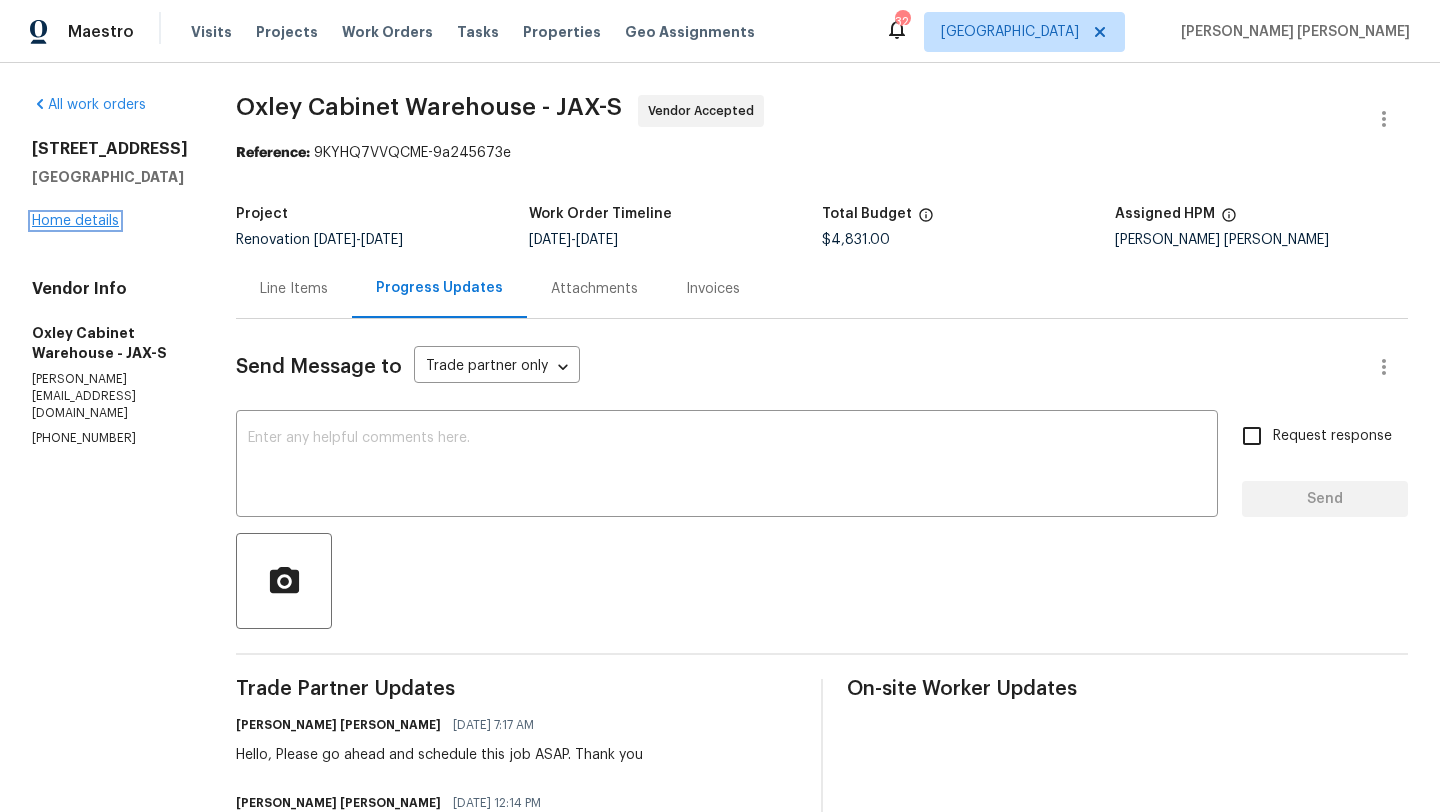 click on "Home details" at bounding box center (75, 221) 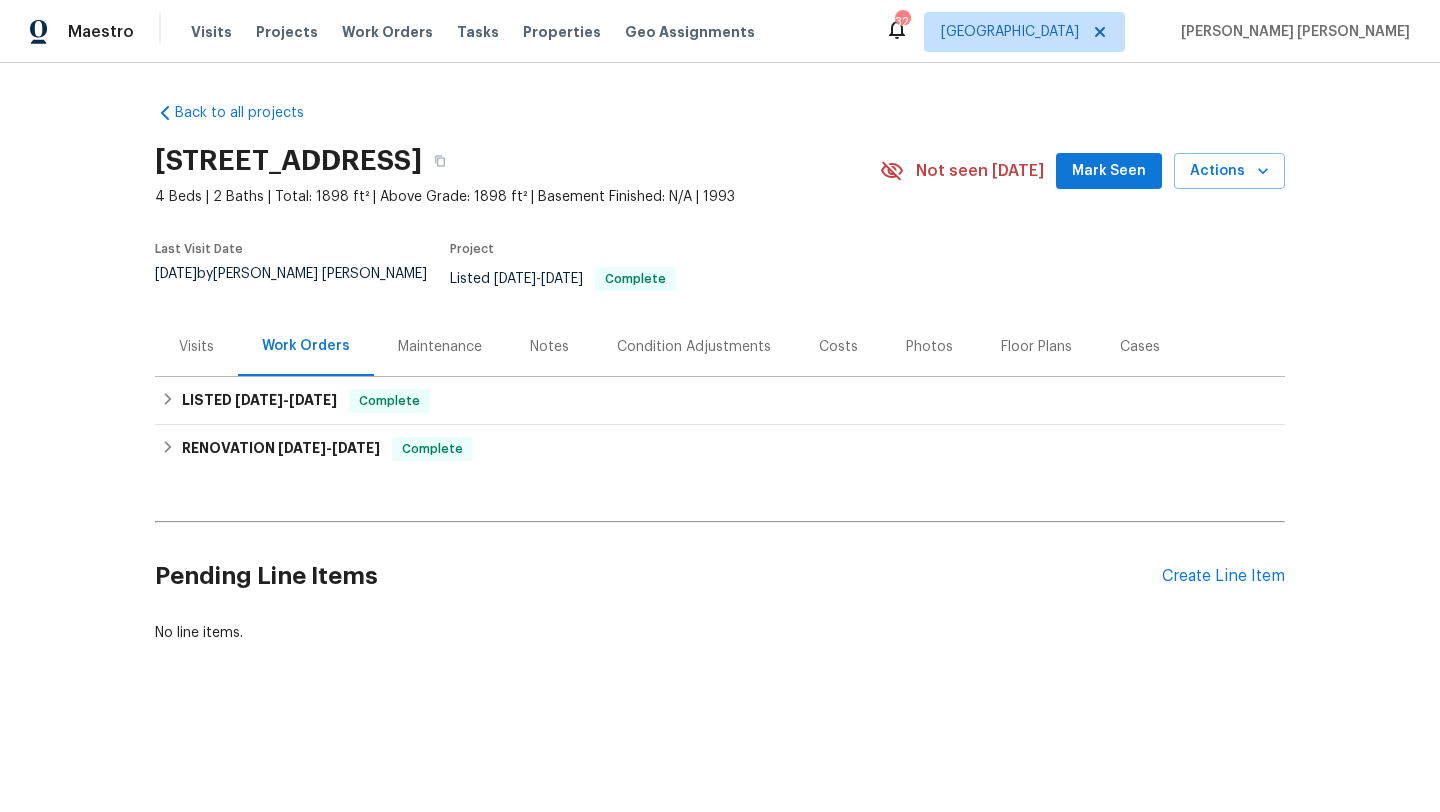 scroll, scrollTop: 0, scrollLeft: 0, axis: both 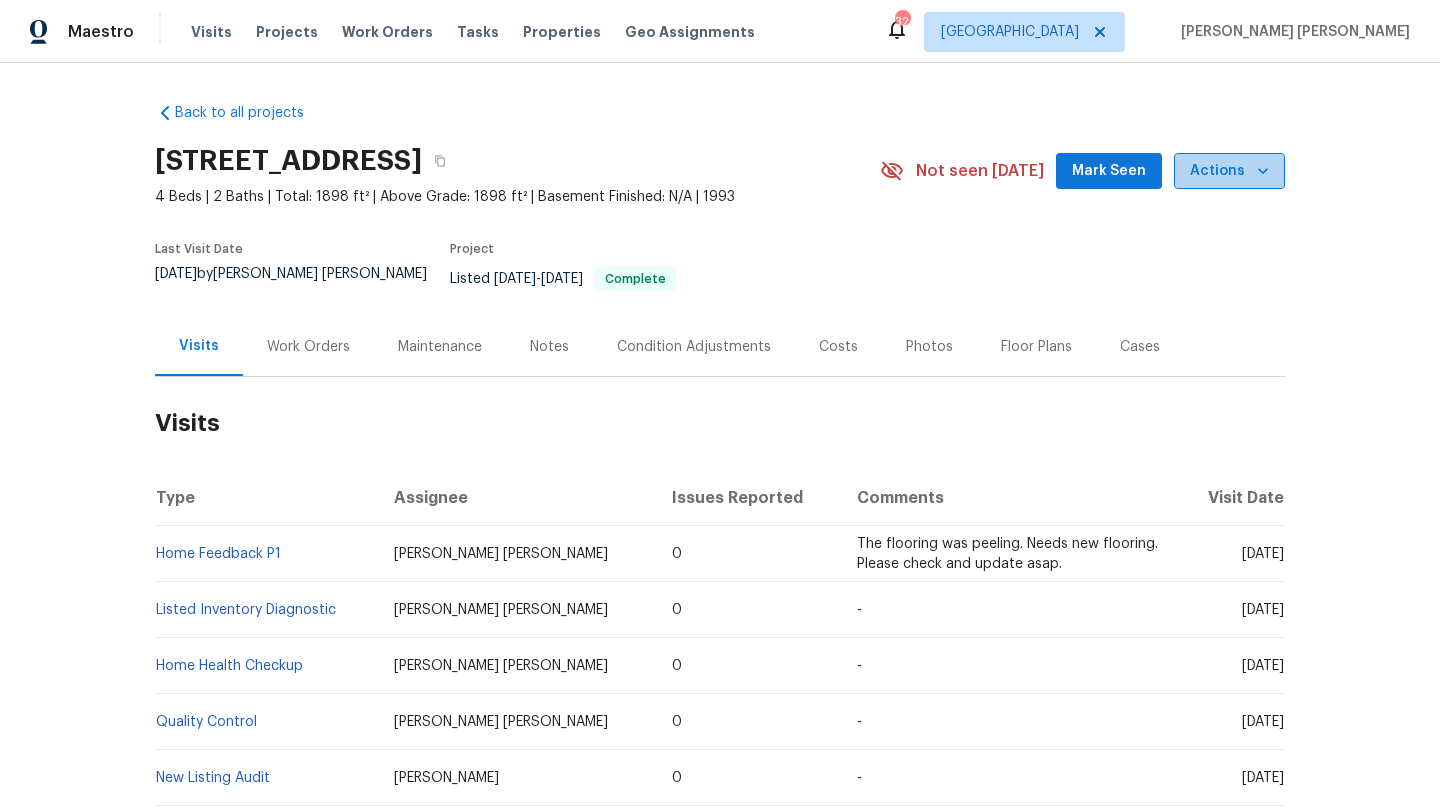 click 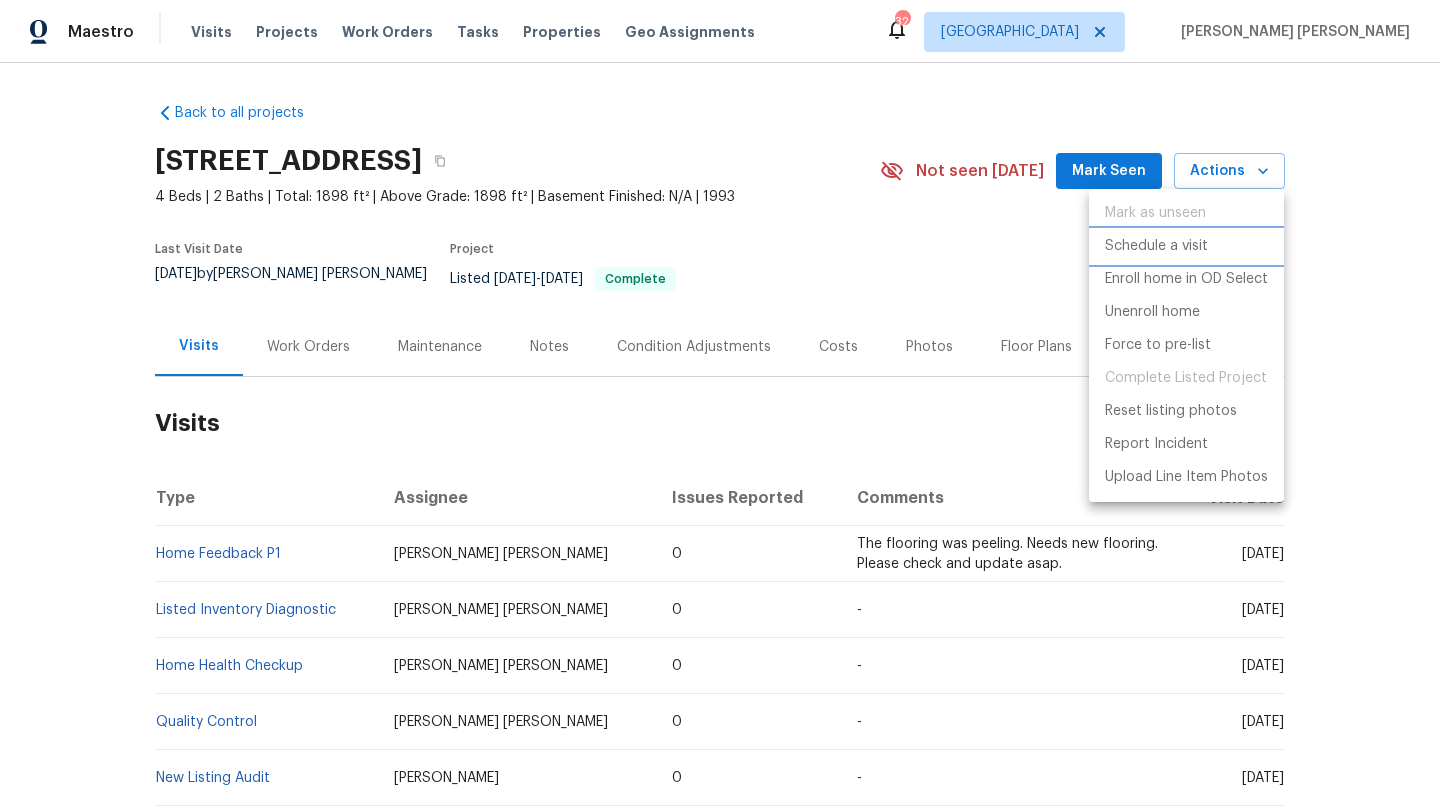 click on "Schedule a visit" at bounding box center (1156, 246) 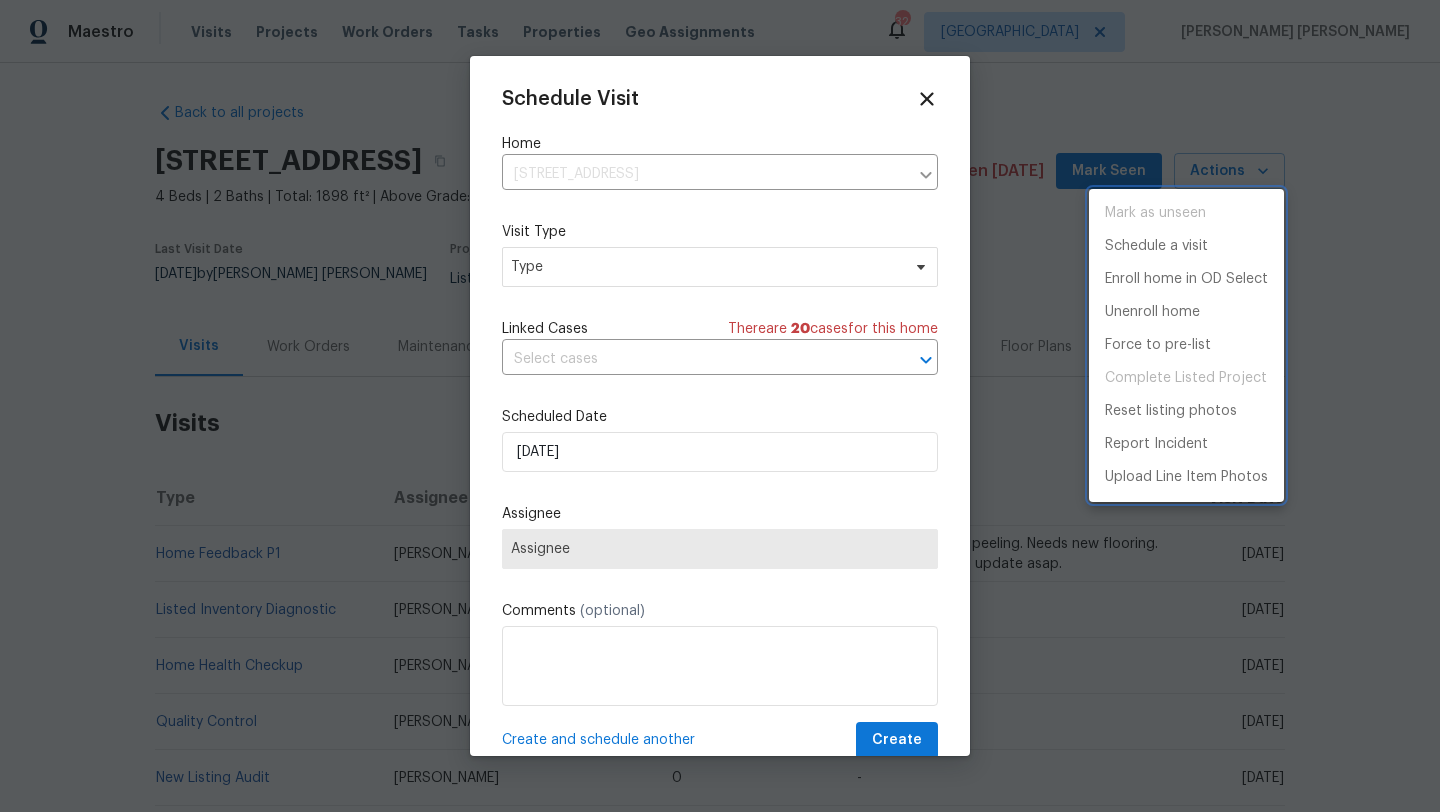 click at bounding box center (720, 406) 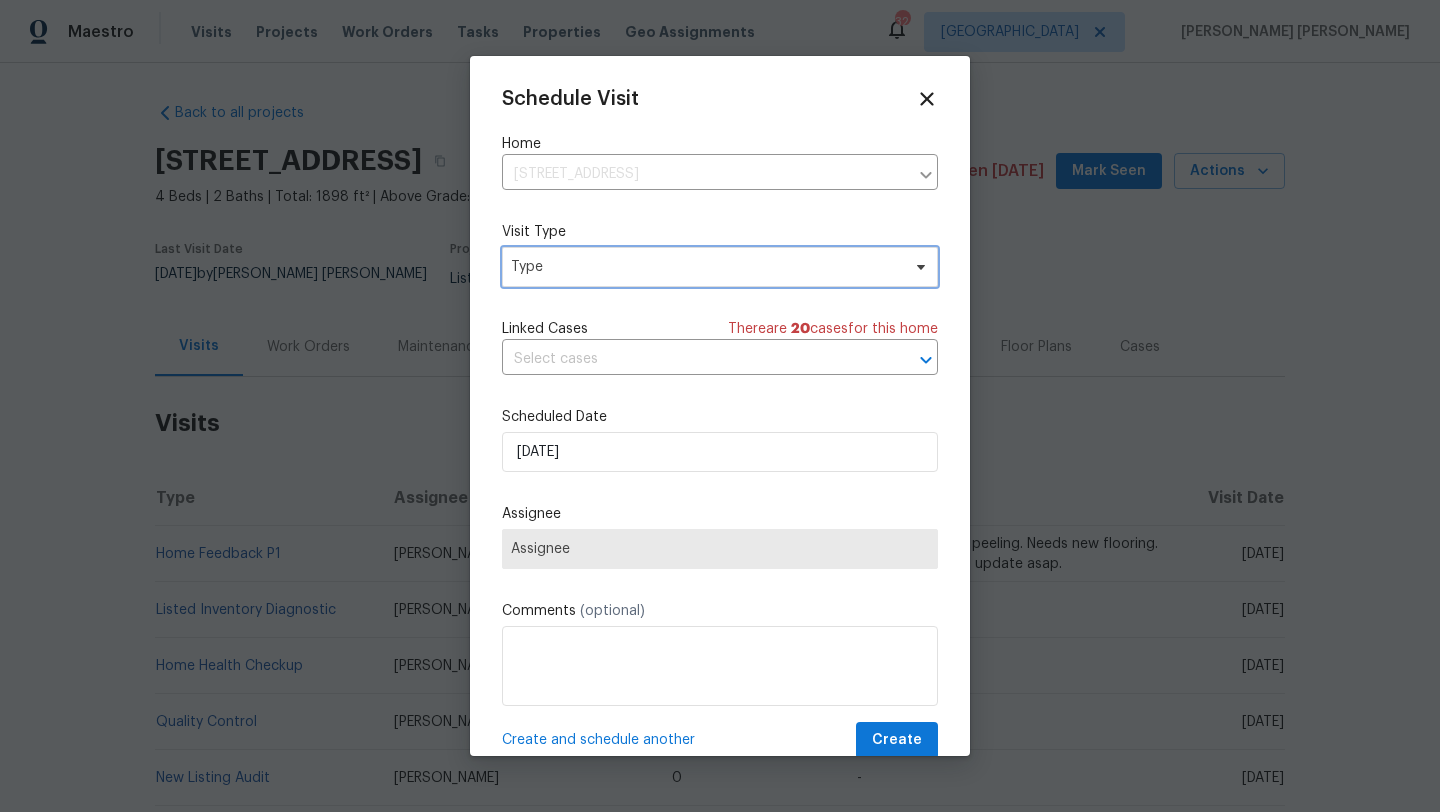 click on "Type" at bounding box center (705, 267) 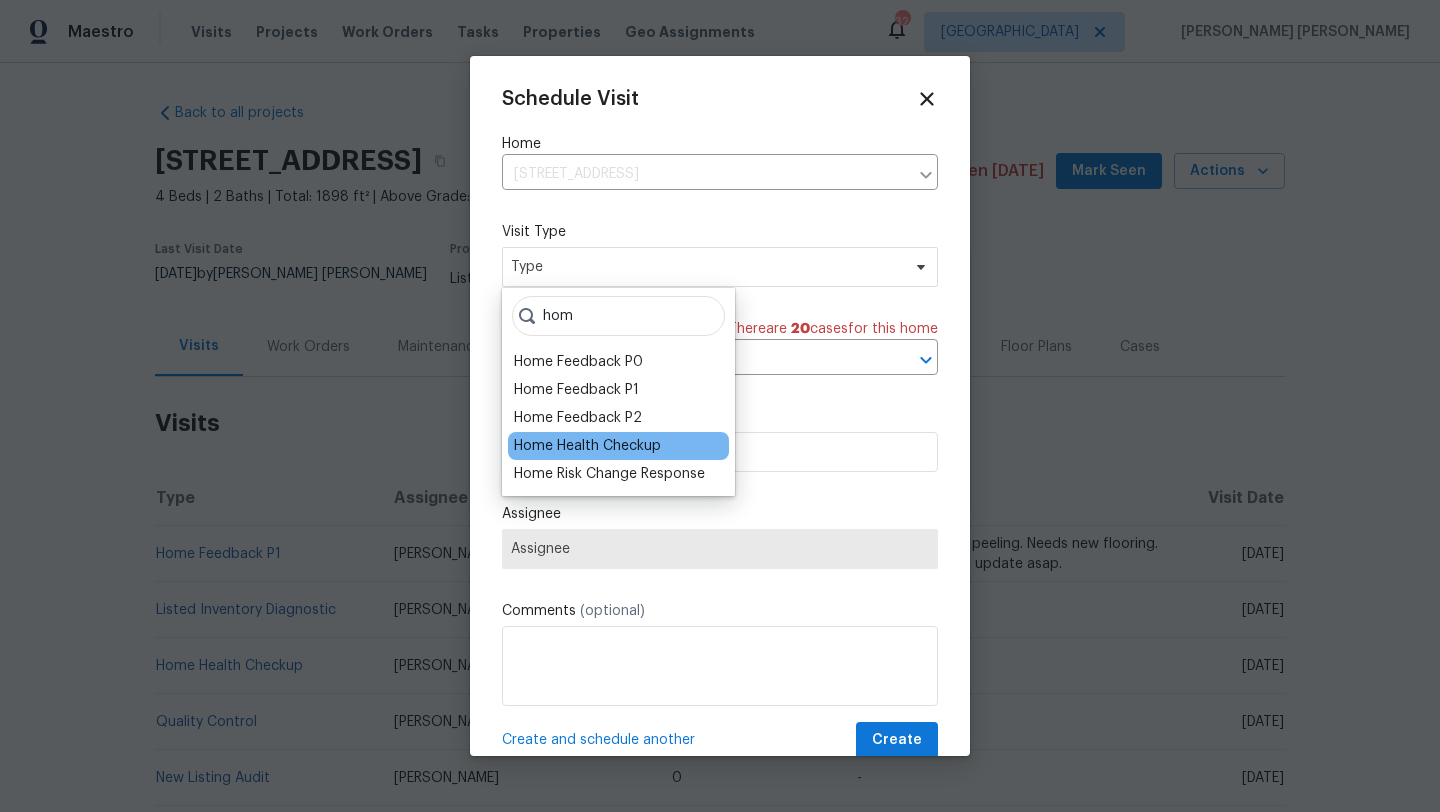 type on "hom" 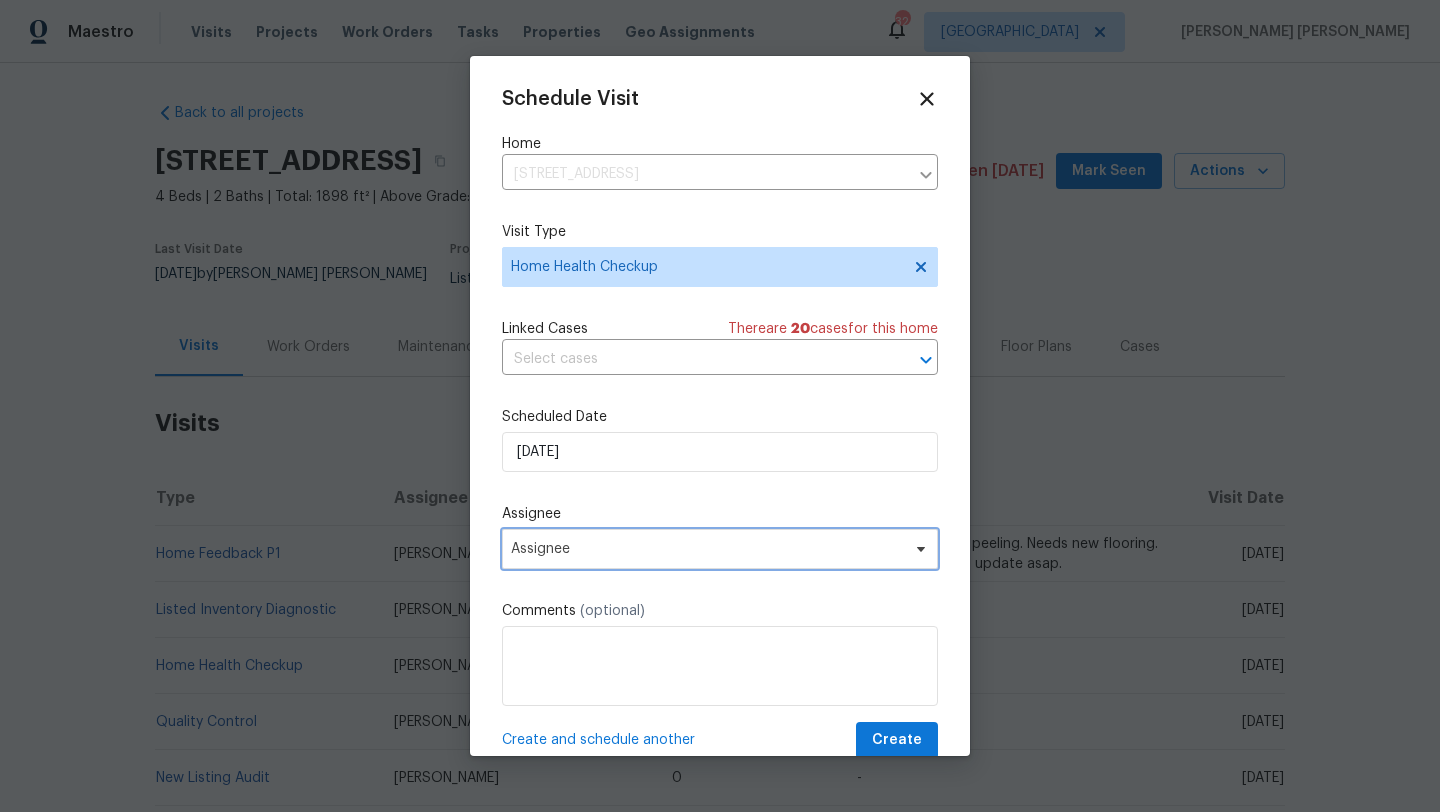 click on "Assignee" at bounding box center (707, 549) 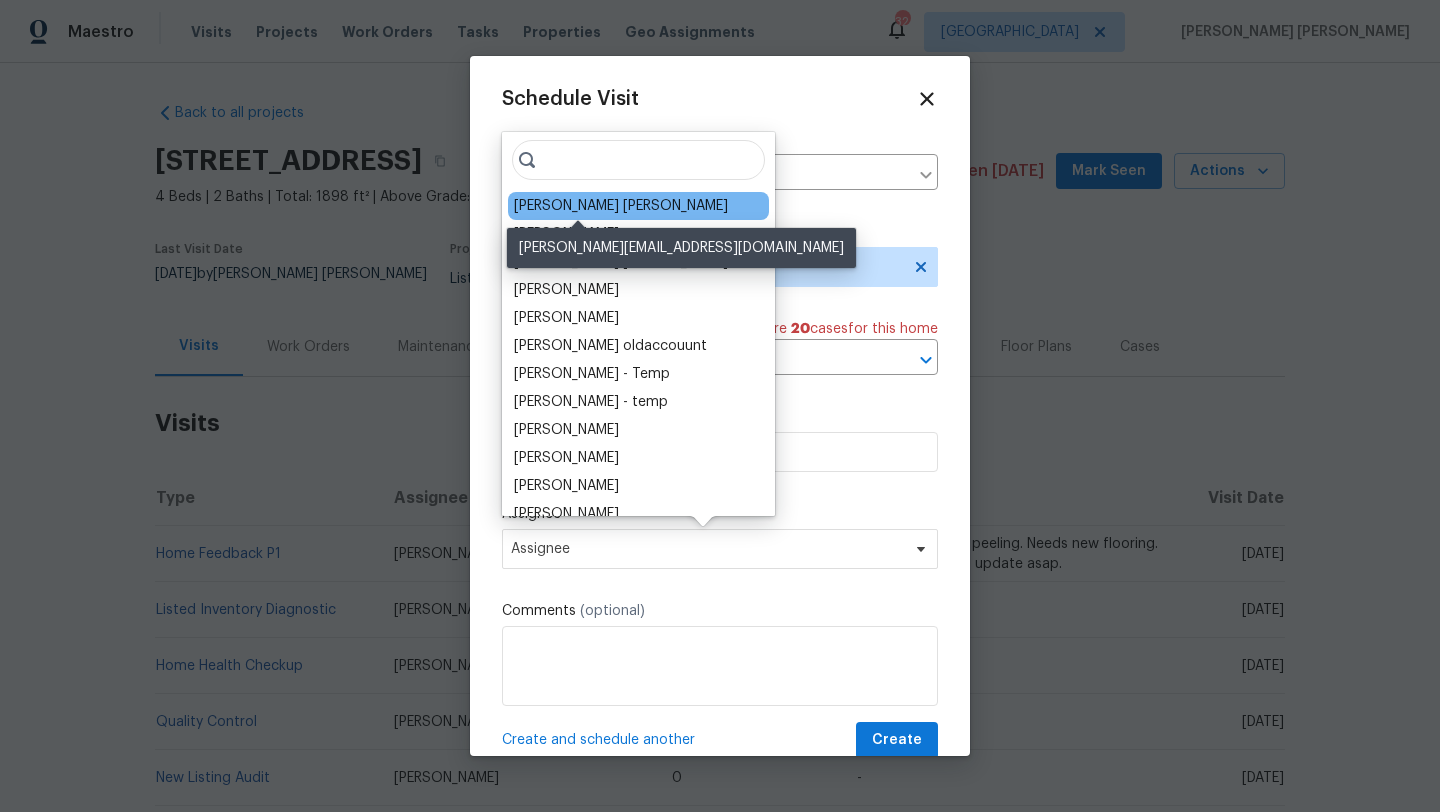click on "[PERSON_NAME] [PERSON_NAME]" at bounding box center (621, 206) 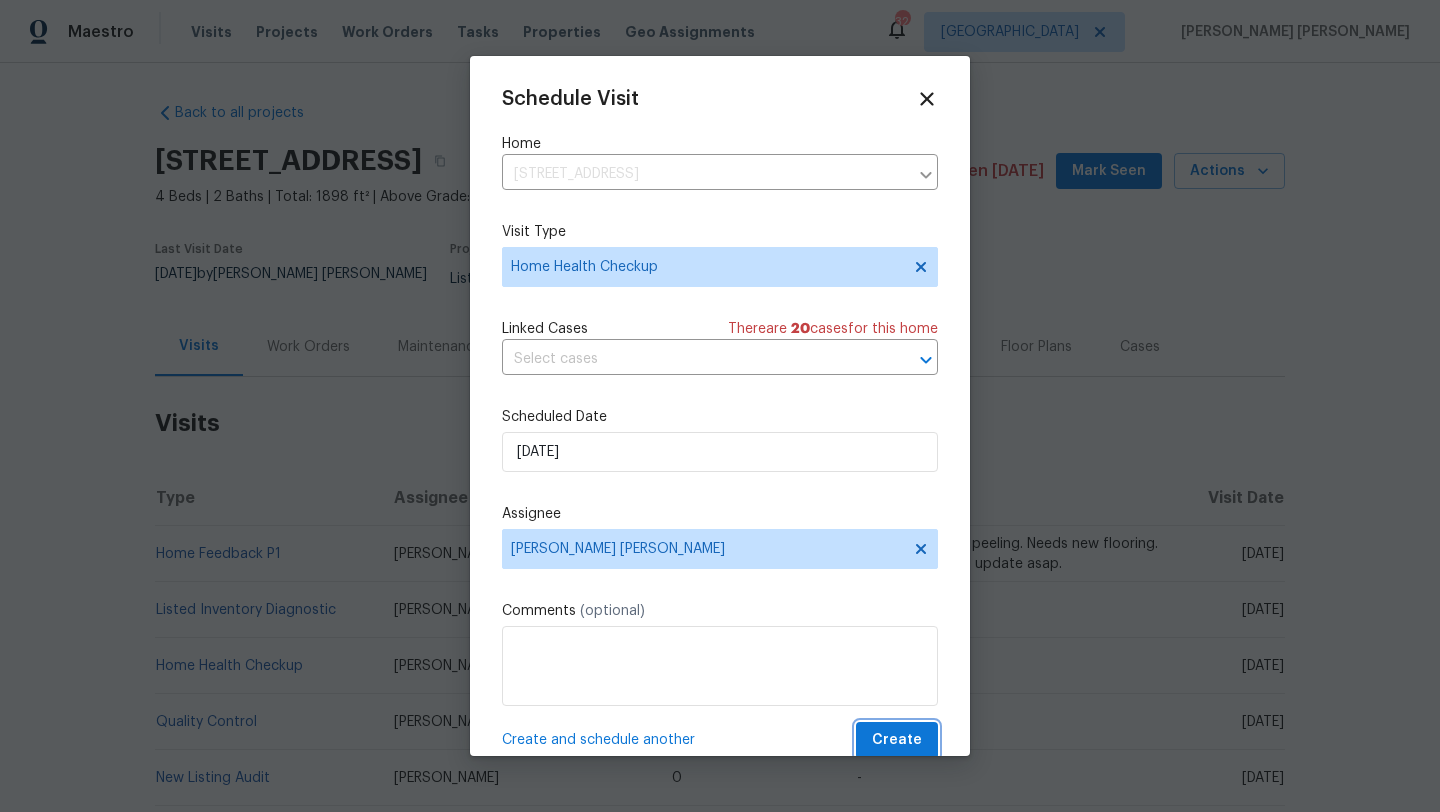 click on "Create" at bounding box center (897, 740) 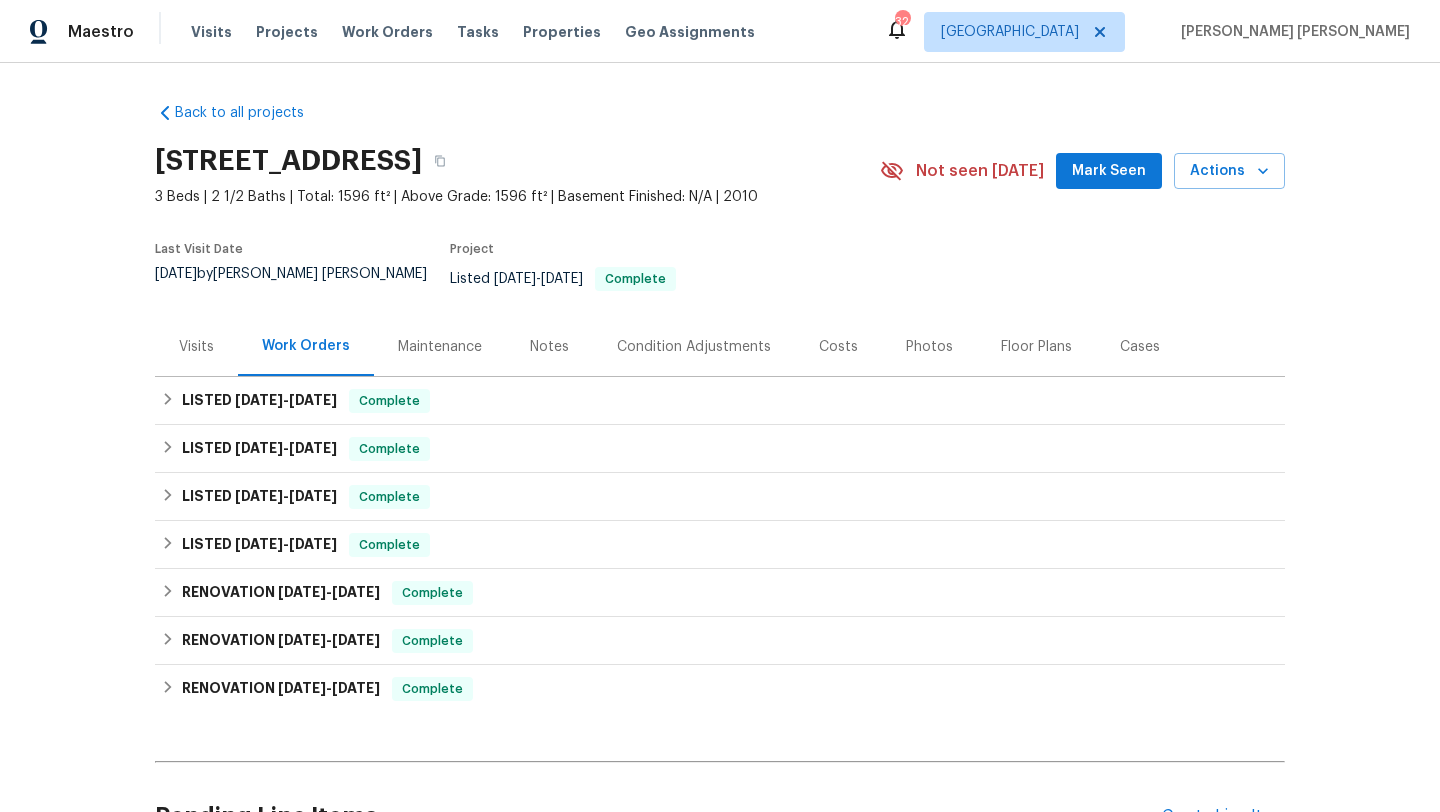 scroll, scrollTop: 0, scrollLeft: 0, axis: both 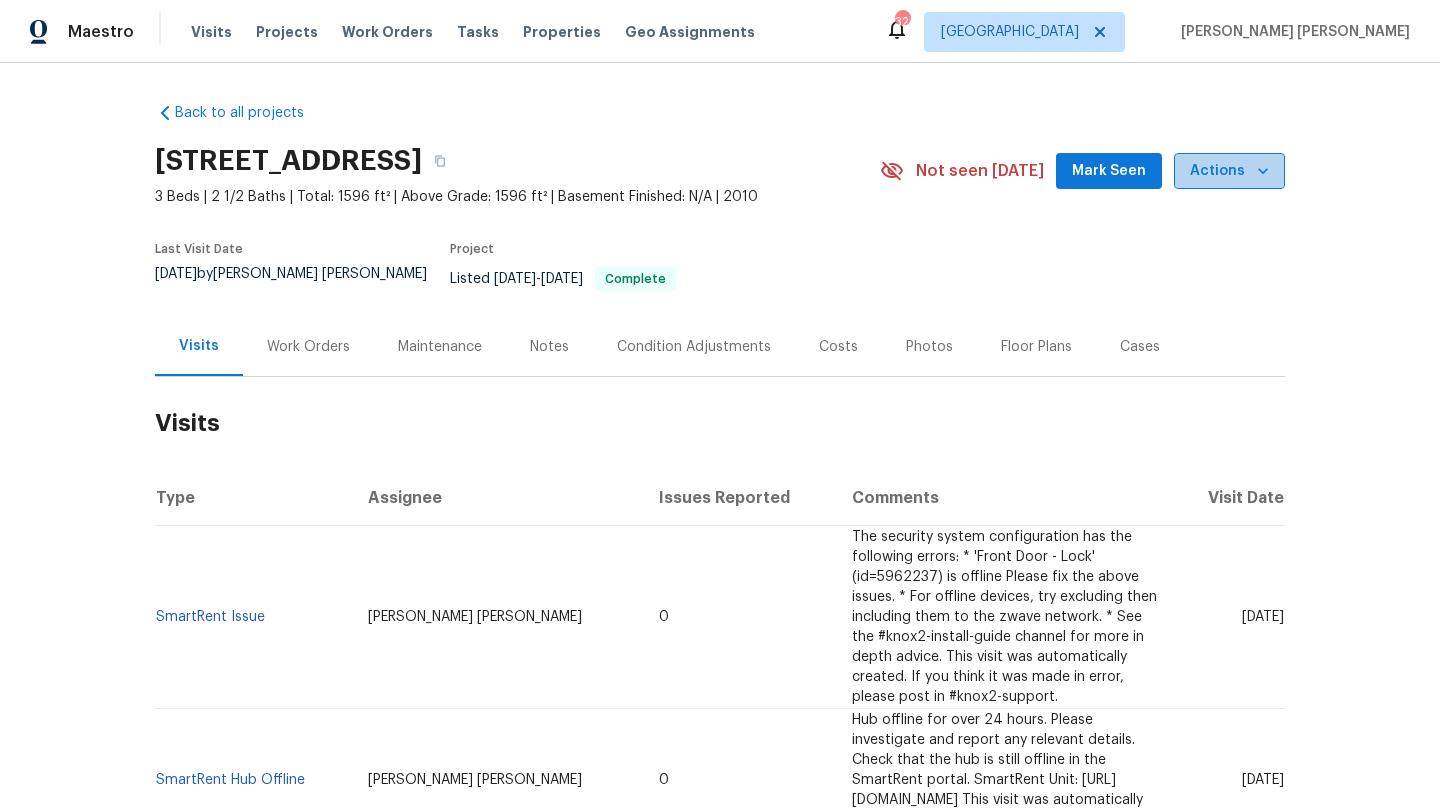 click on "Actions" at bounding box center (1229, 171) 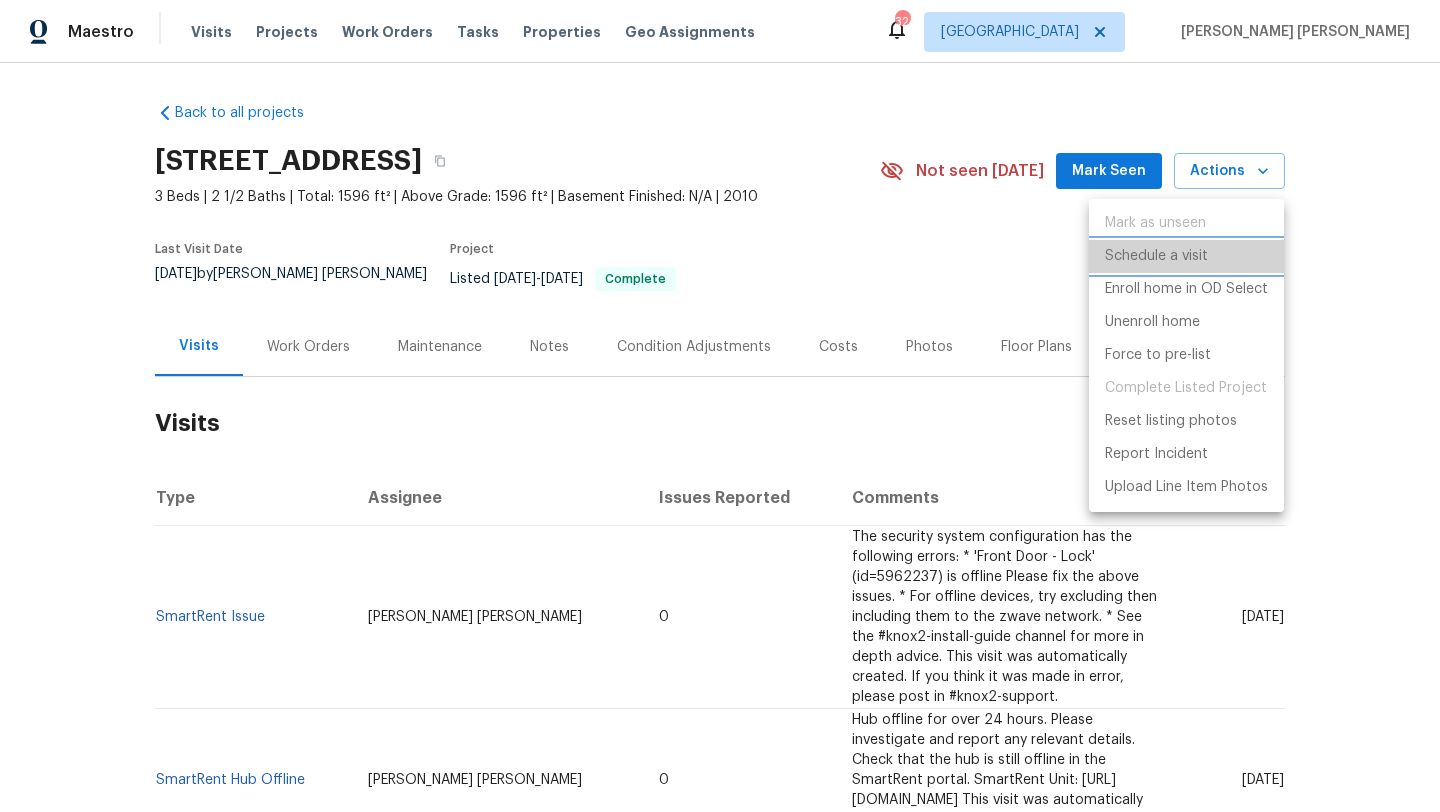 click on "Schedule a visit" at bounding box center (1156, 256) 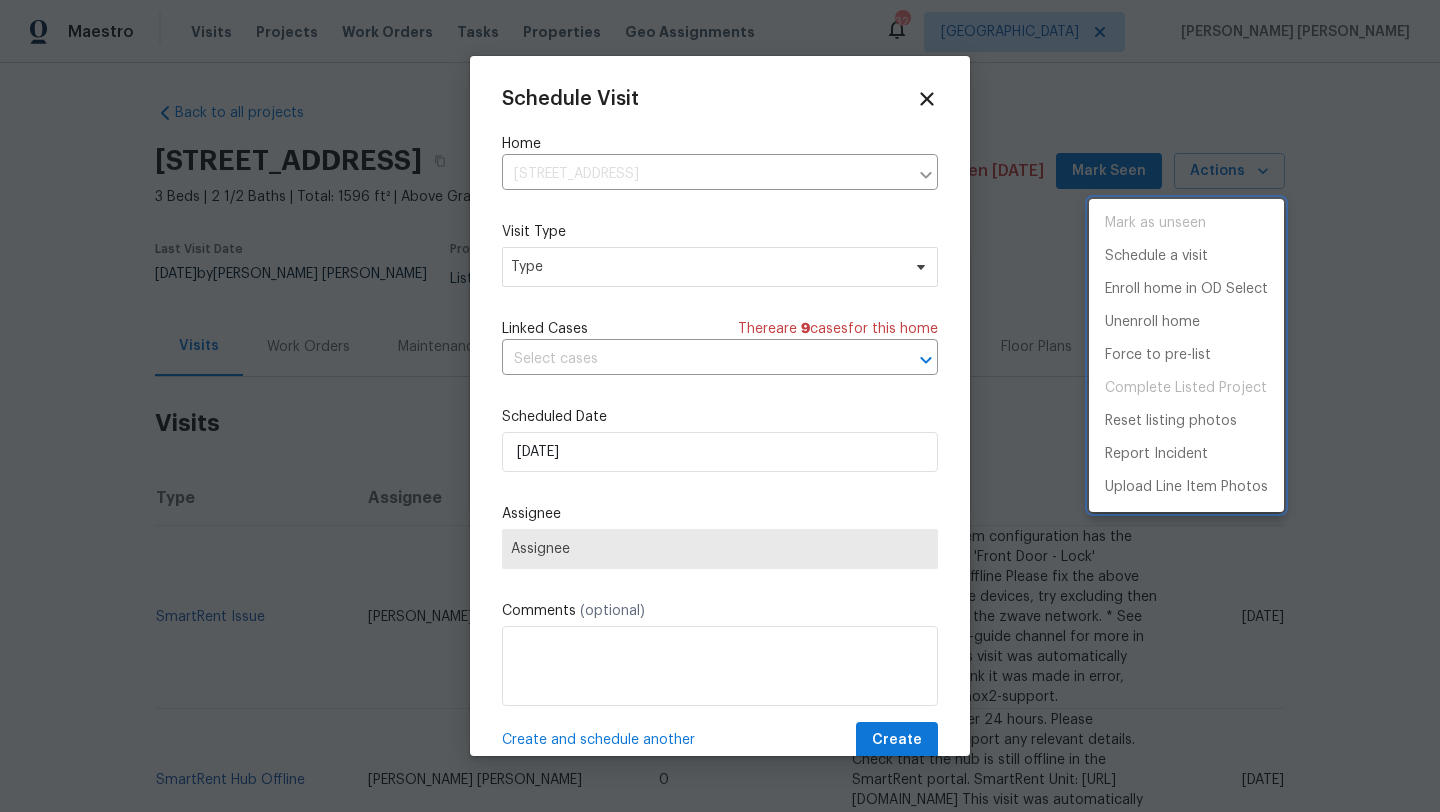 click at bounding box center (720, 406) 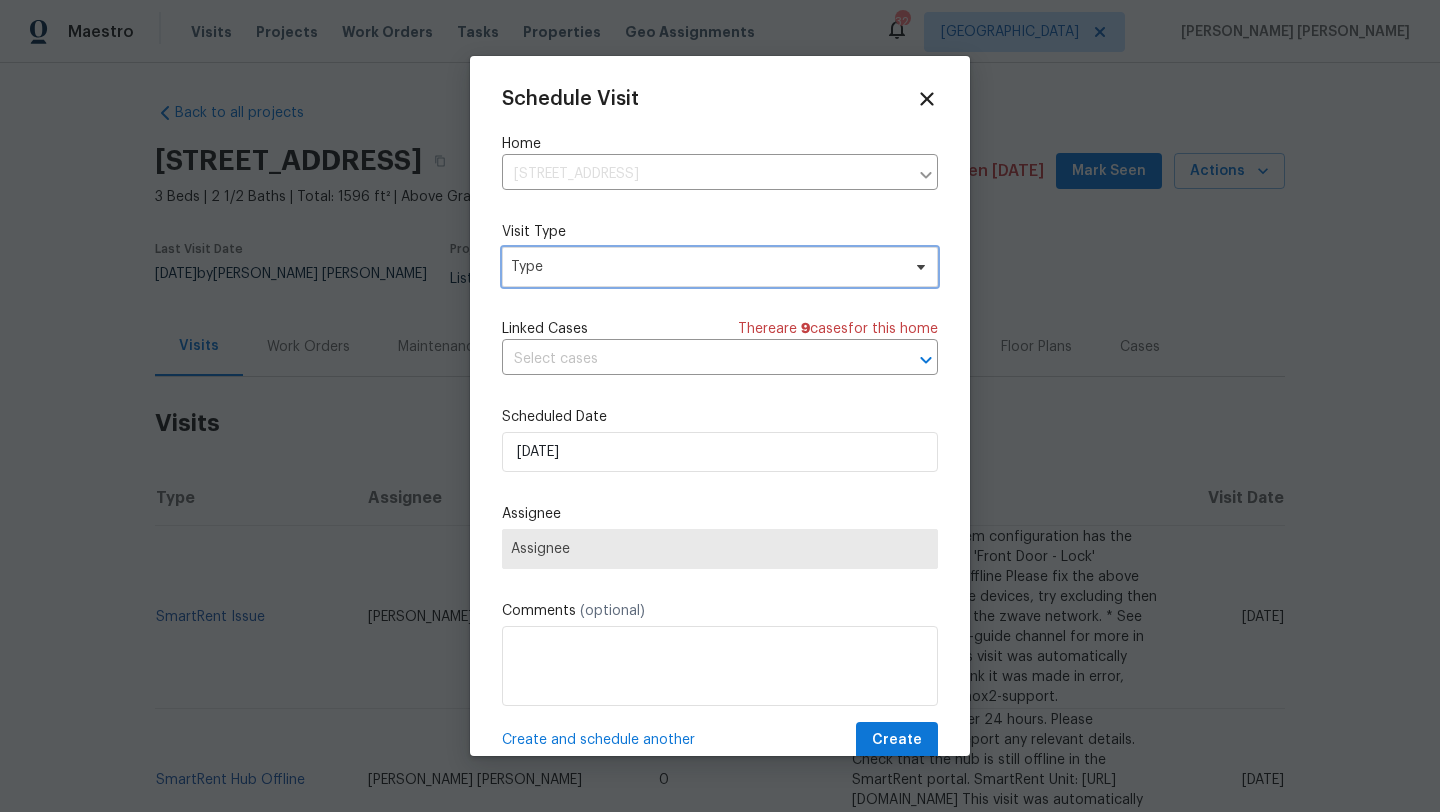 click on "Type" at bounding box center [705, 267] 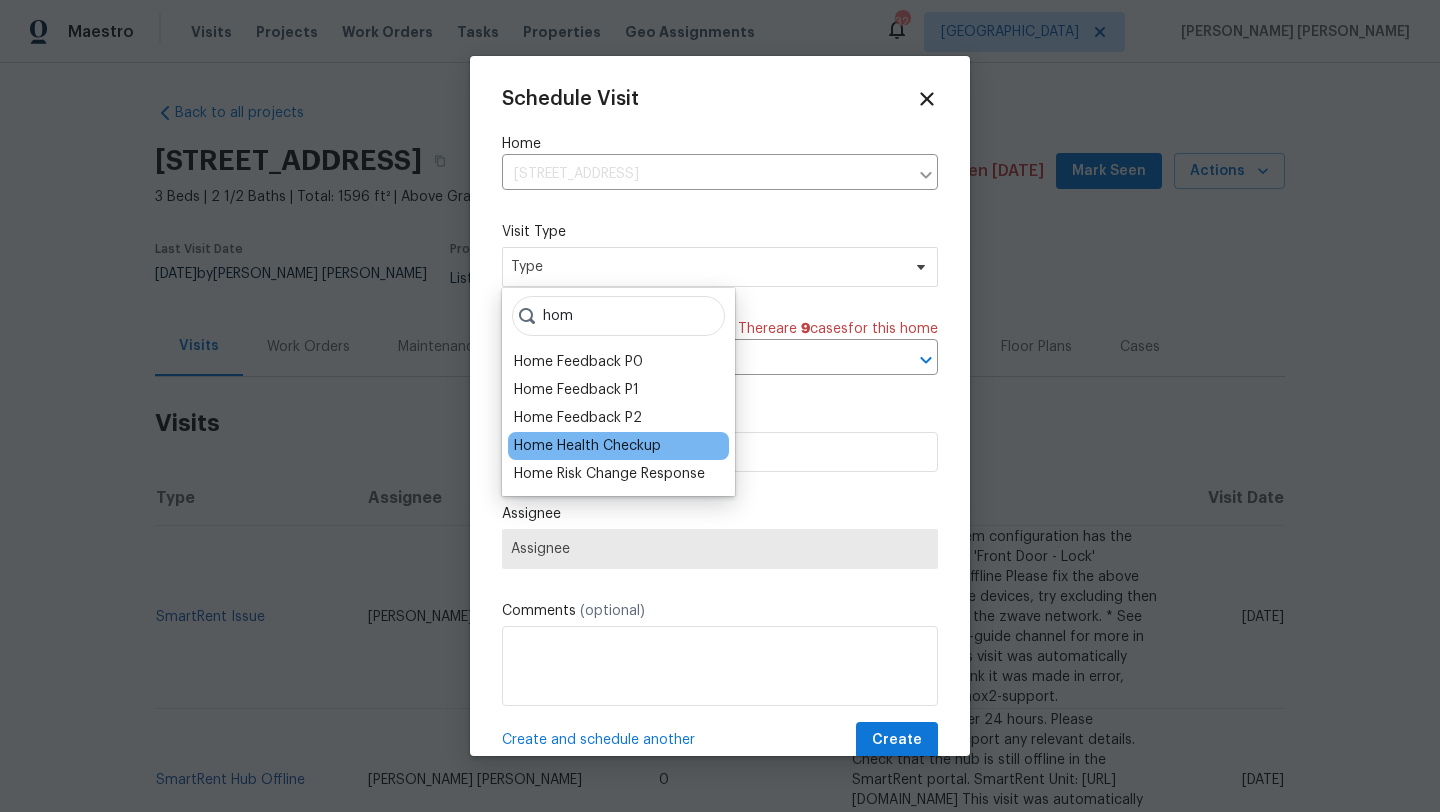 type on "hom" 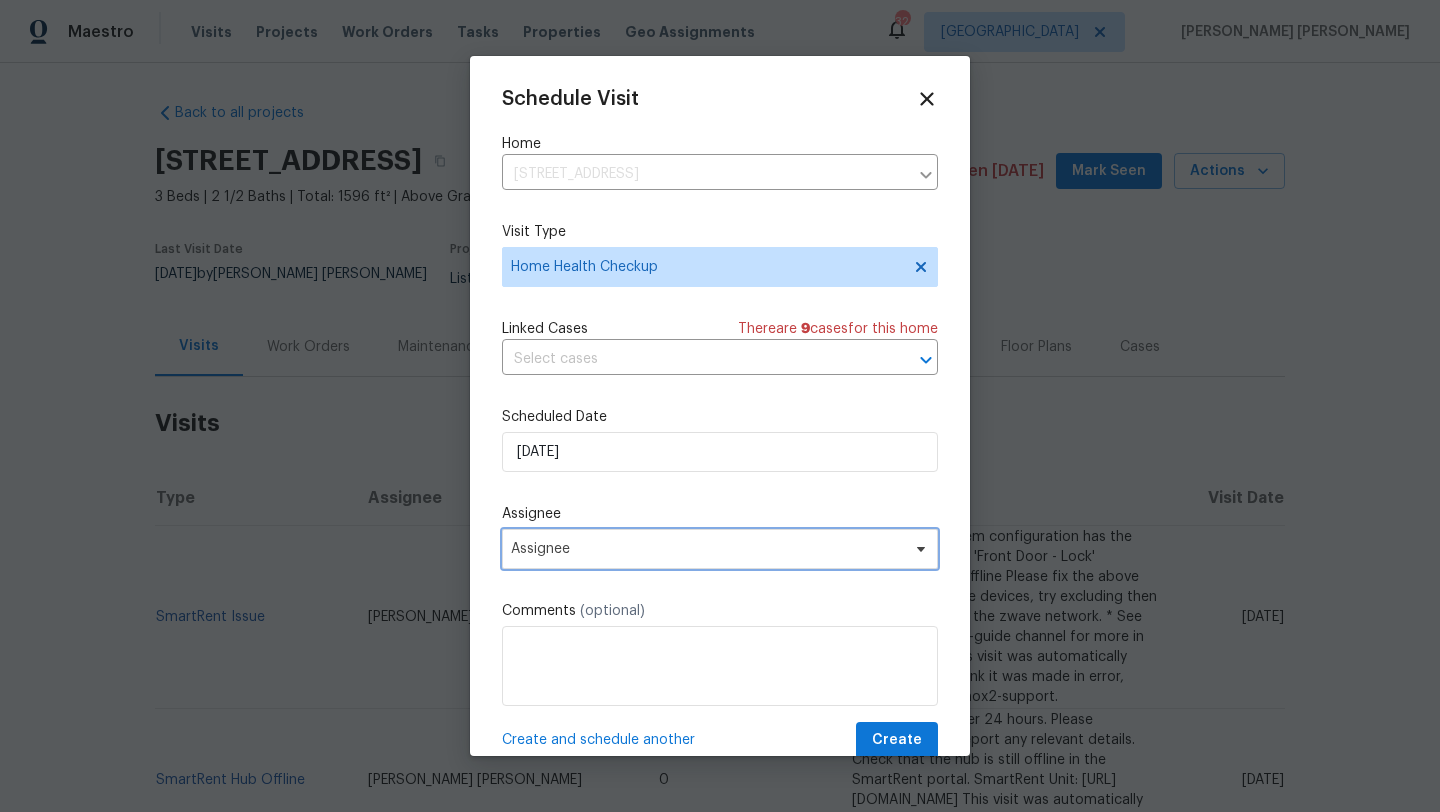 click on "Assignee" at bounding box center [707, 549] 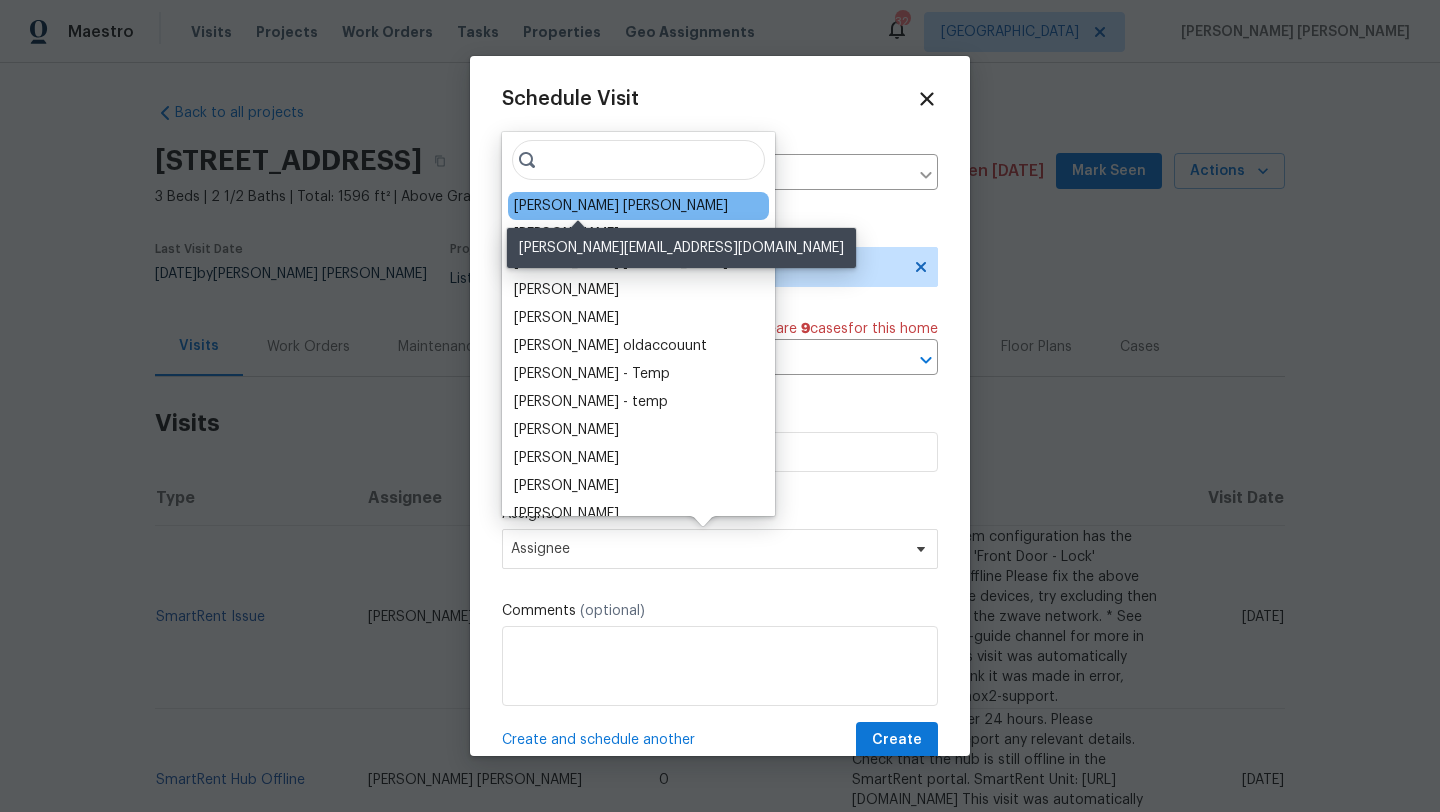 click on "[PERSON_NAME] [PERSON_NAME]" at bounding box center (621, 206) 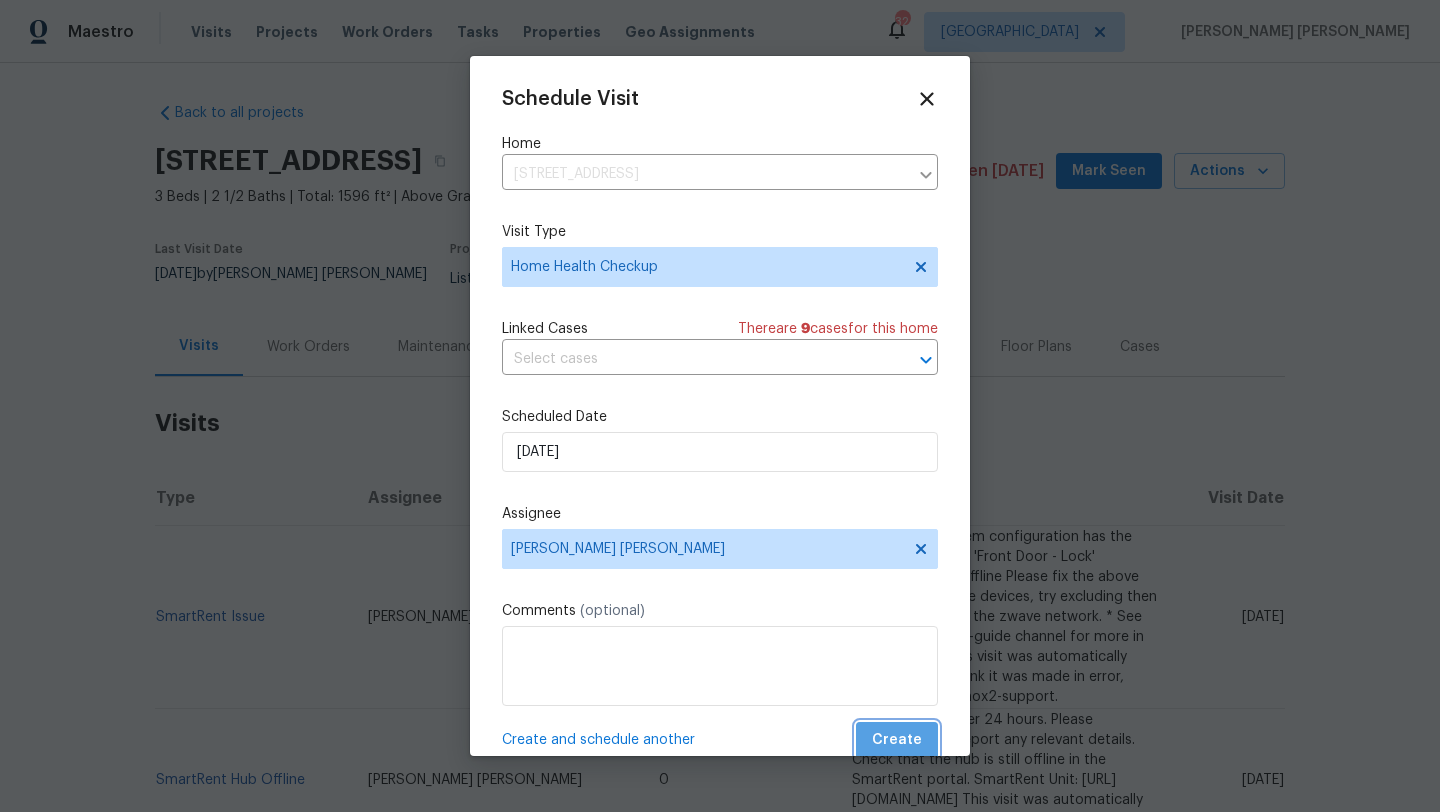 click on "Create" at bounding box center [897, 740] 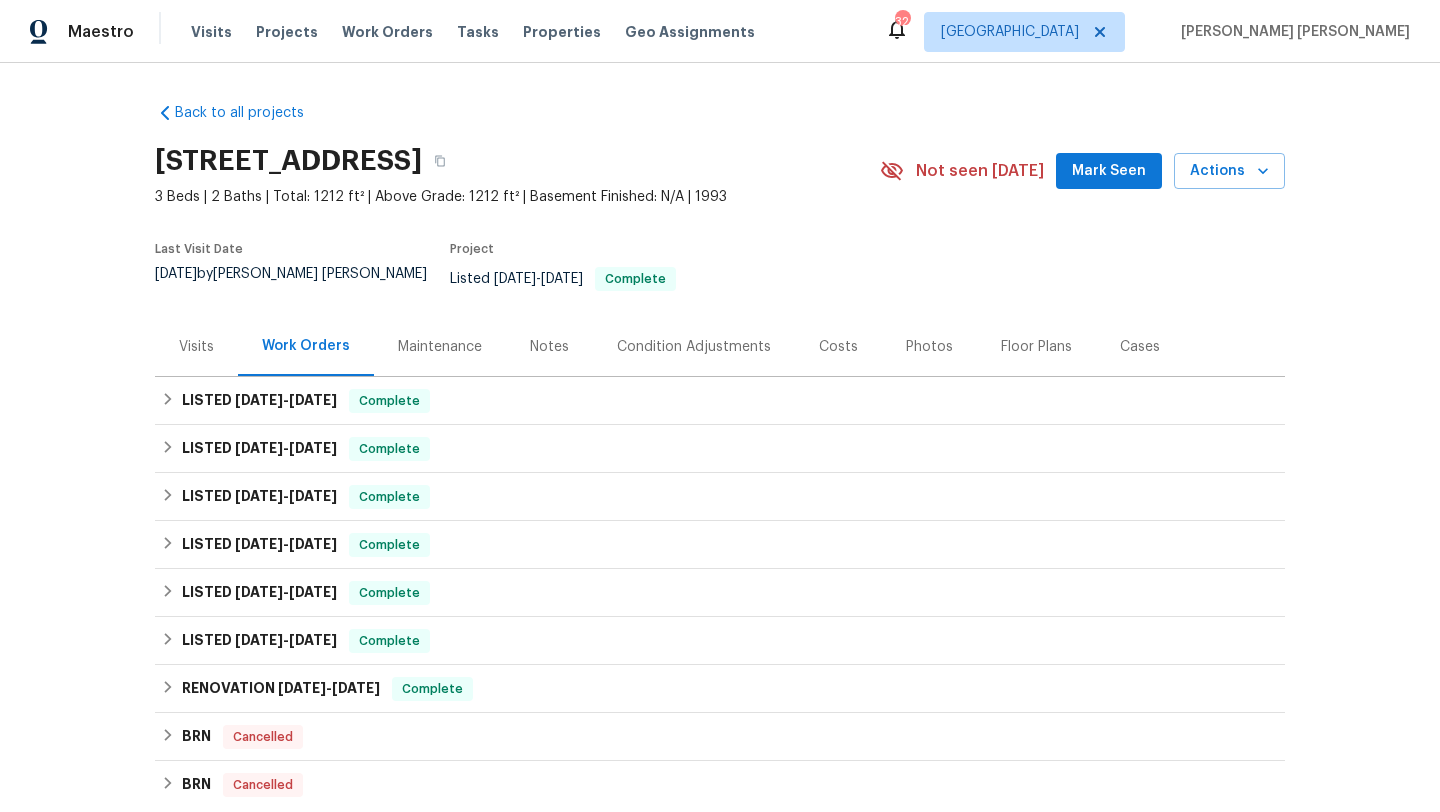 scroll, scrollTop: 0, scrollLeft: 0, axis: both 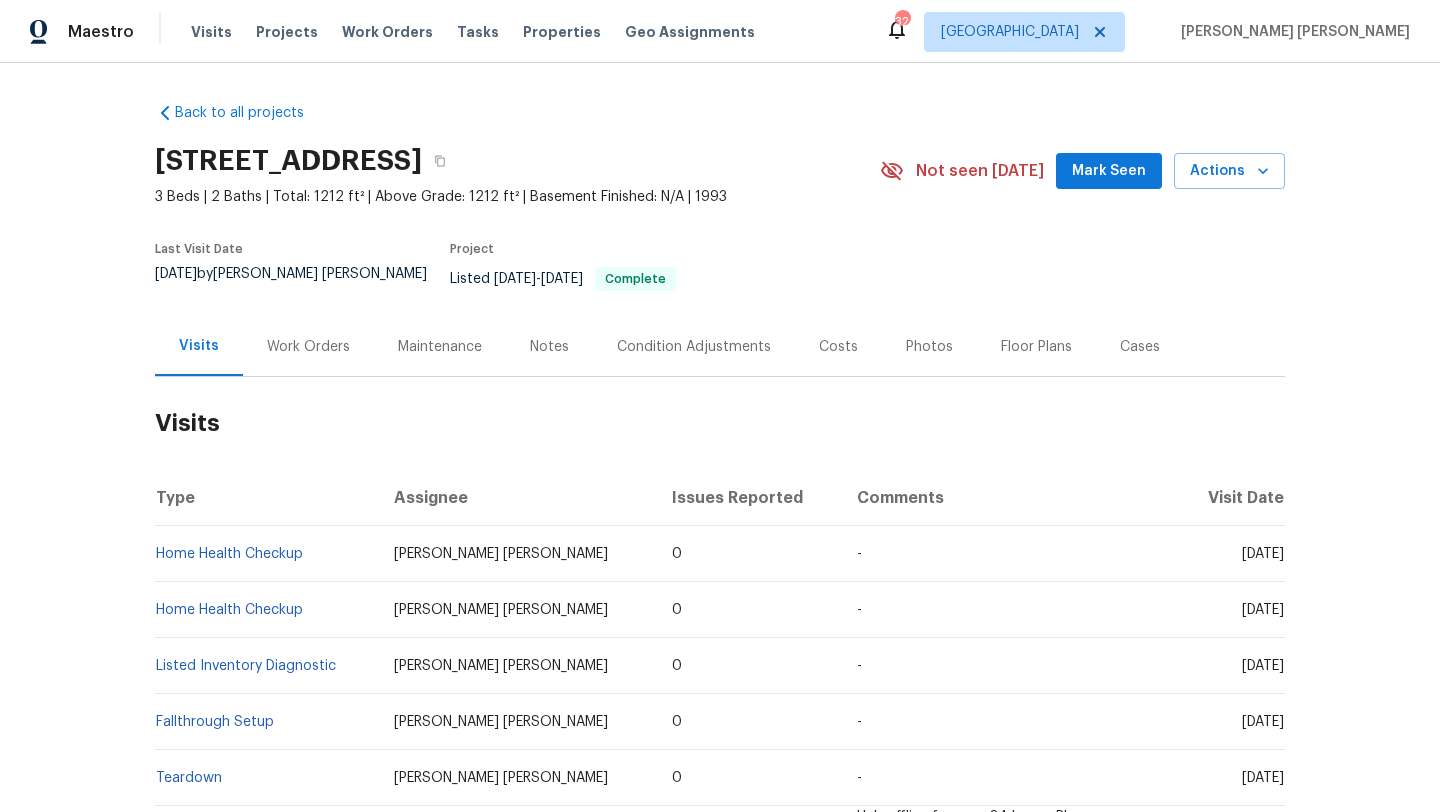 click on "Work Orders" at bounding box center (308, 347) 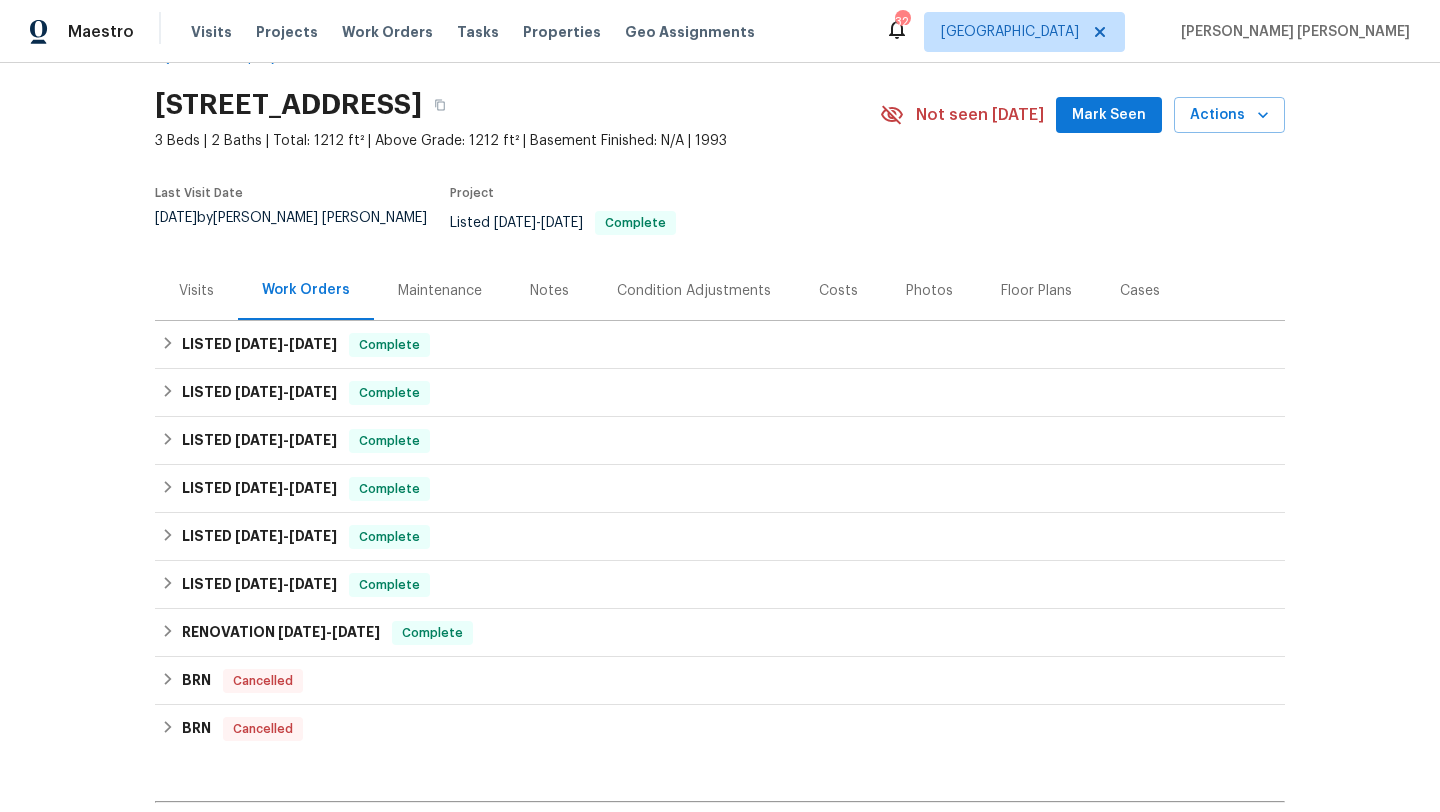 scroll, scrollTop: 0, scrollLeft: 0, axis: both 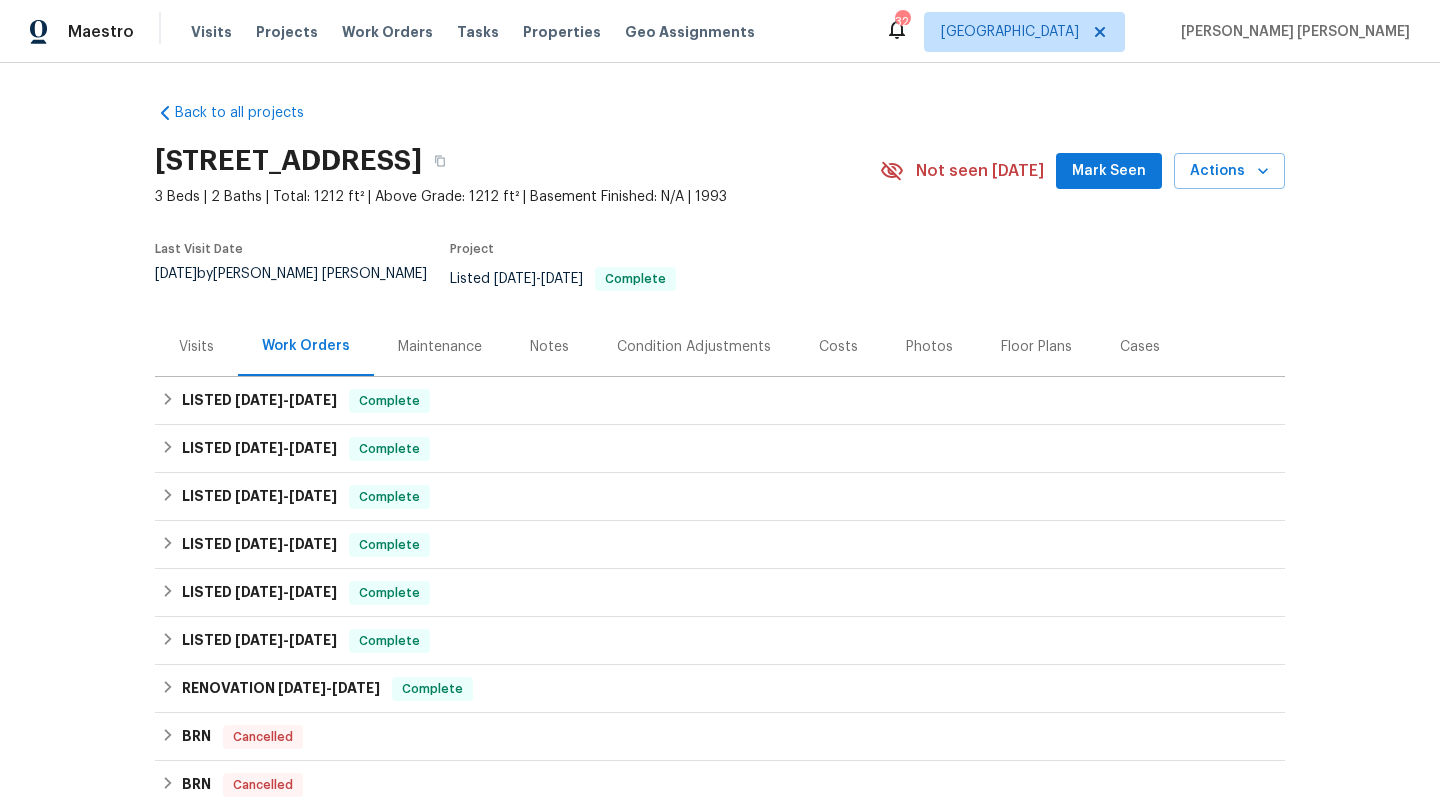 click on "Visits" at bounding box center [196, 347] 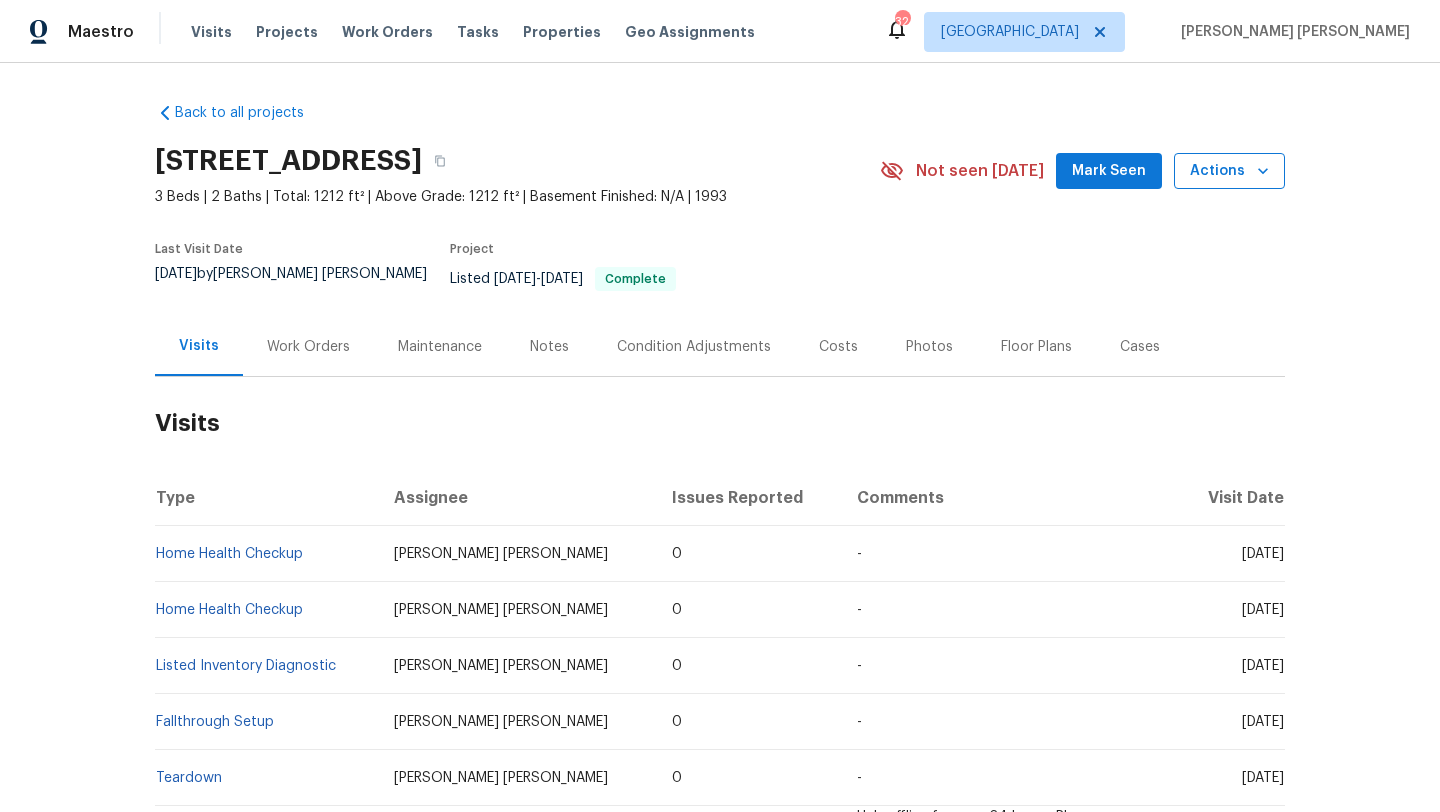 click on "Actions" at bounding box center (1229, 171) 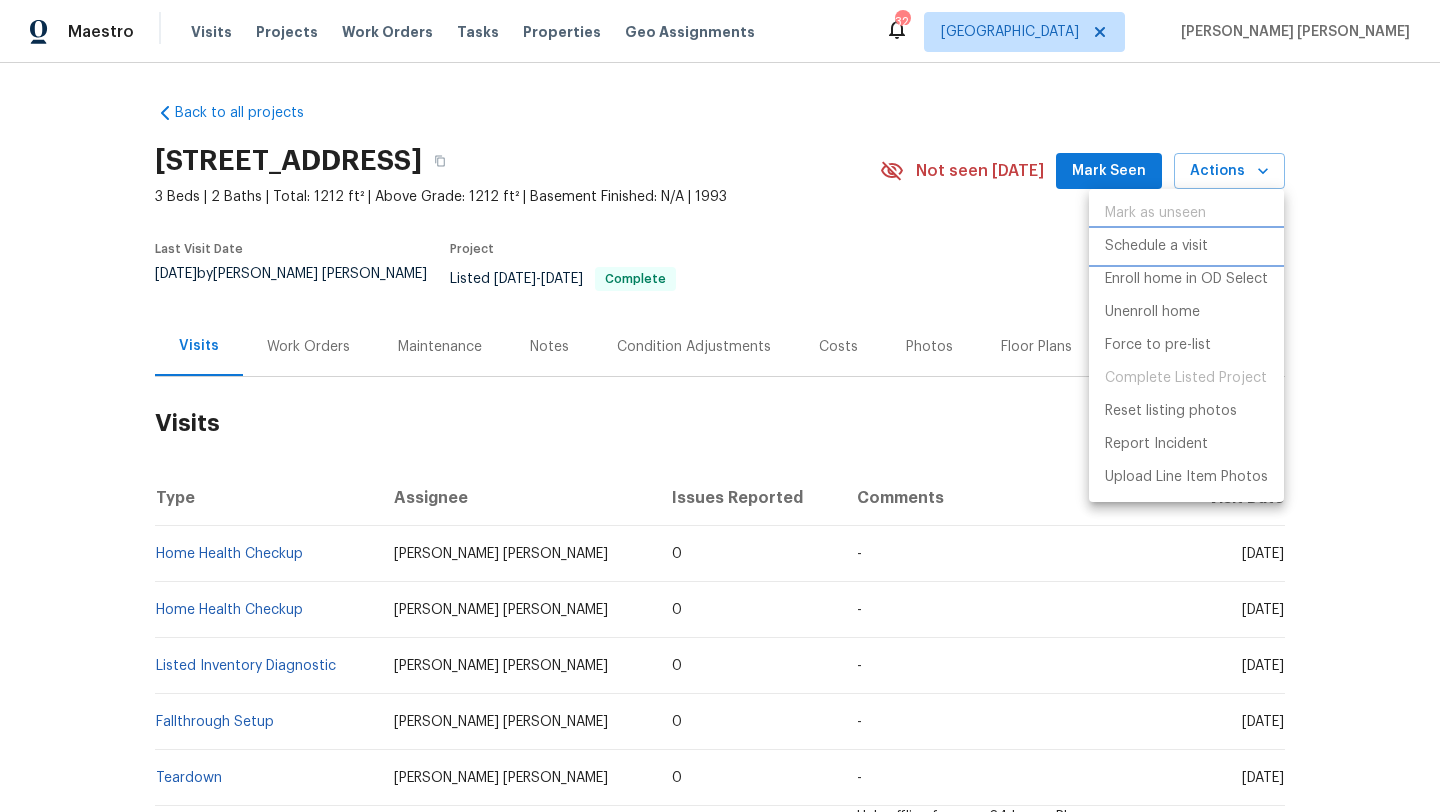 click on "Schedule a visit" at bounding box center [1156, 246] 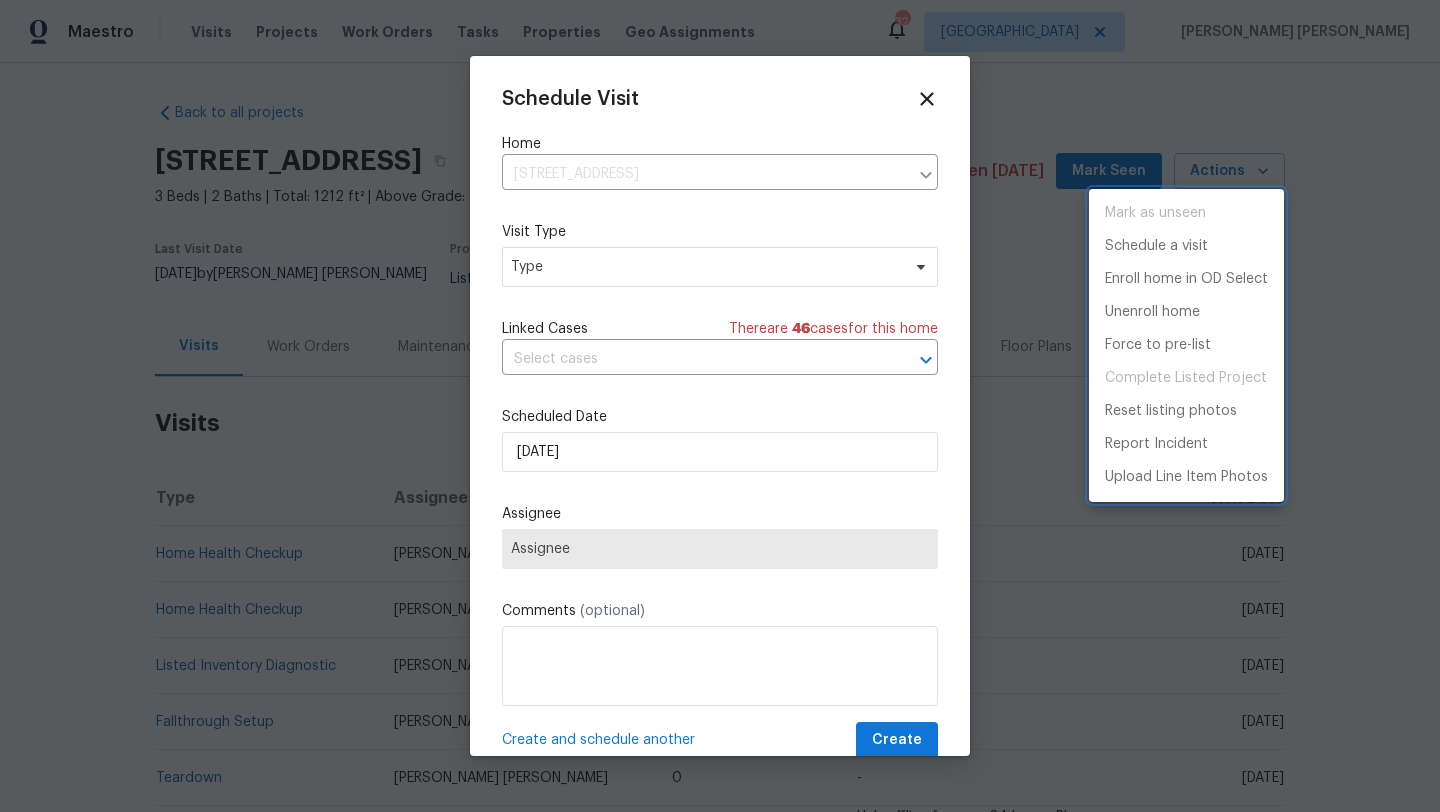 click at bounding box center (720, 406) 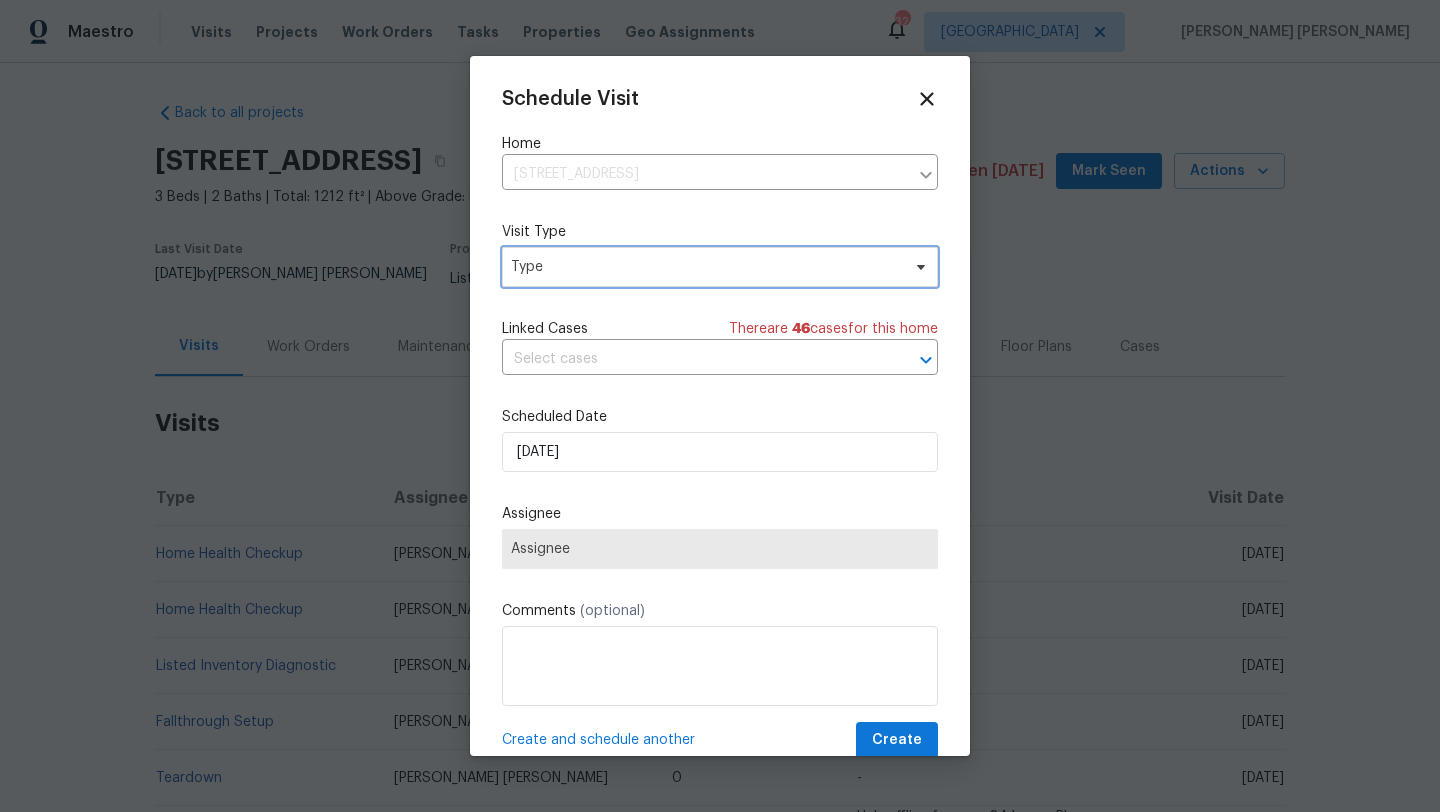 click on "Type" at bounding box center [705, 267] 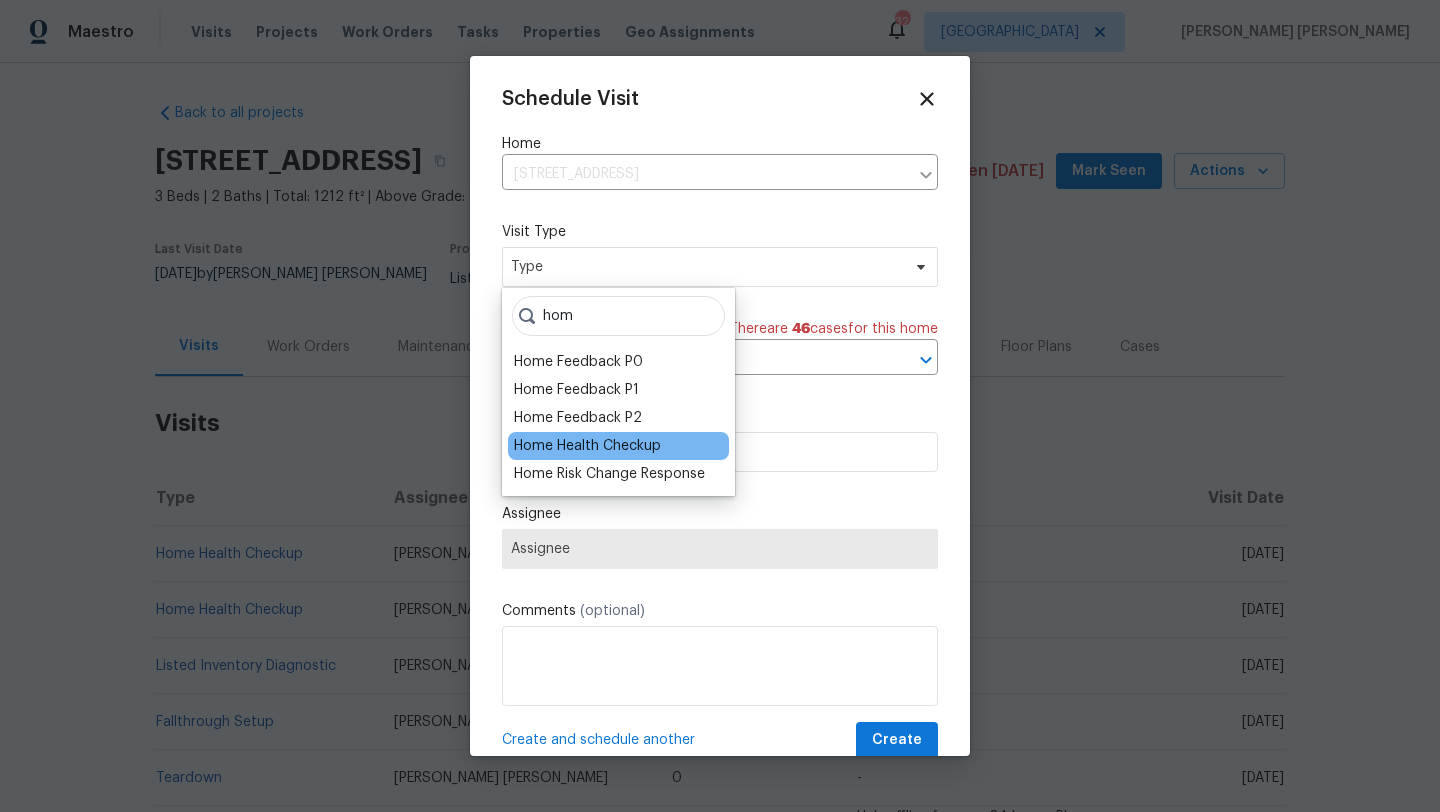 type on "hom" 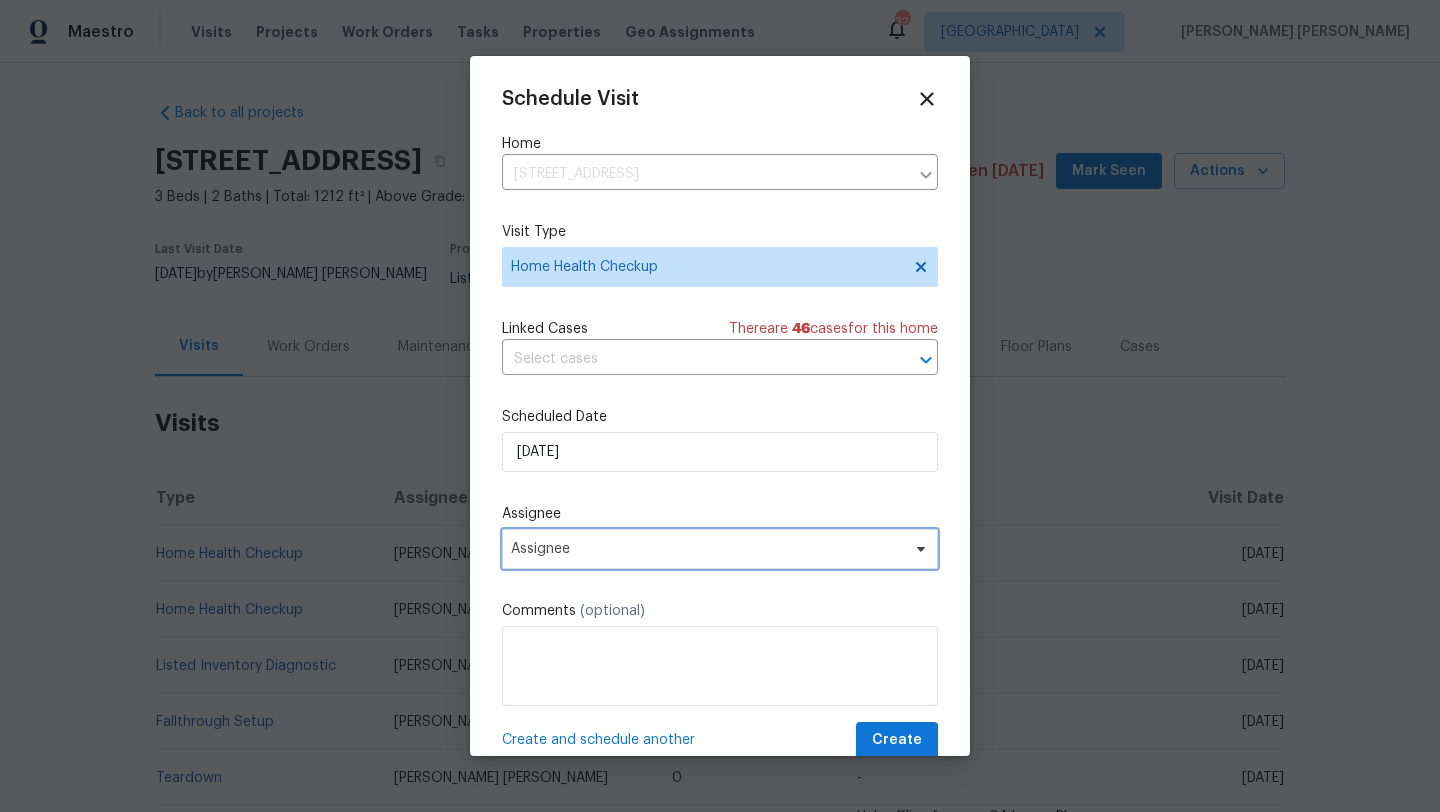 click on "Assignee" at bounding box center (707, 549) 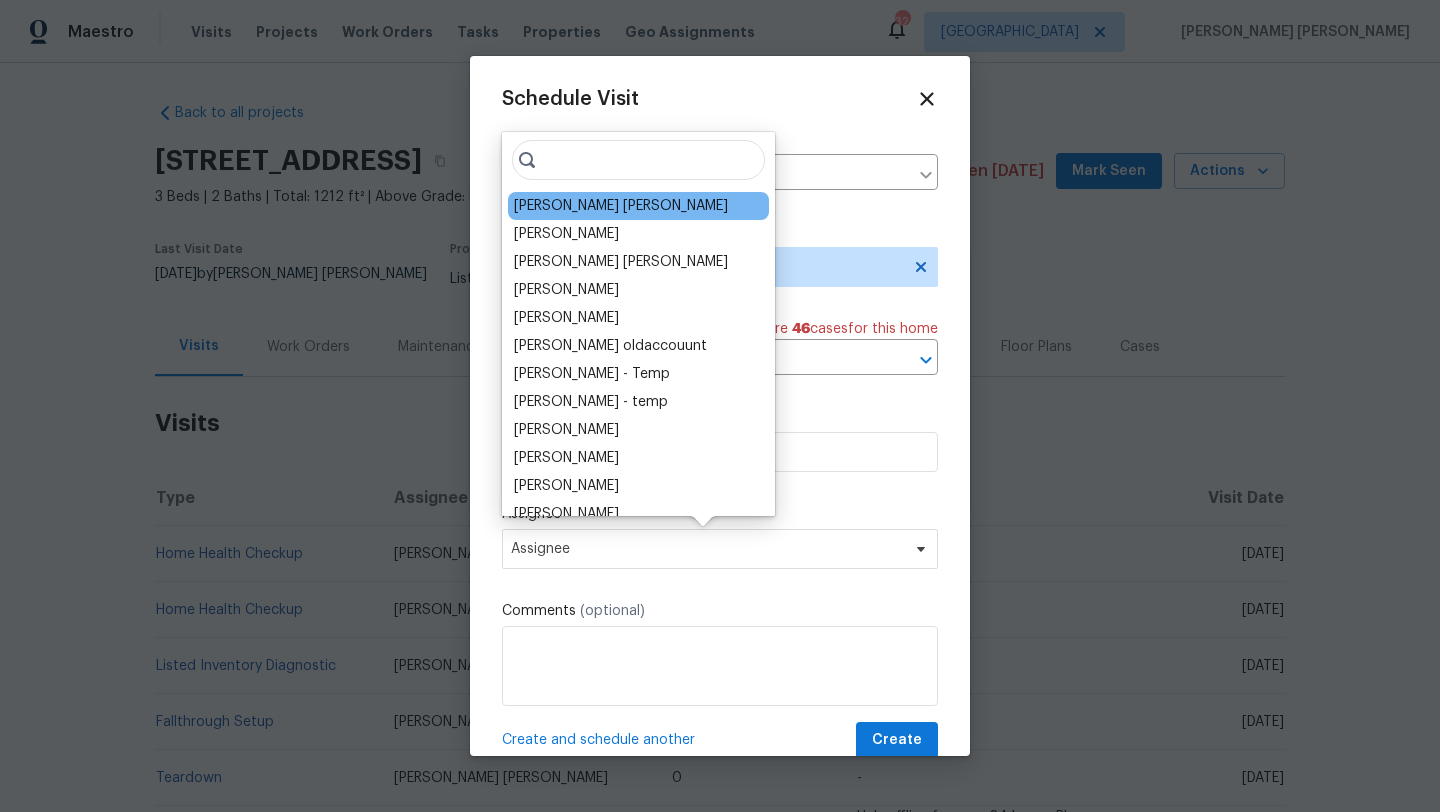 click on "[PERSON_NAME] [PERSON_NAME]" at bounding box center (638, 206) 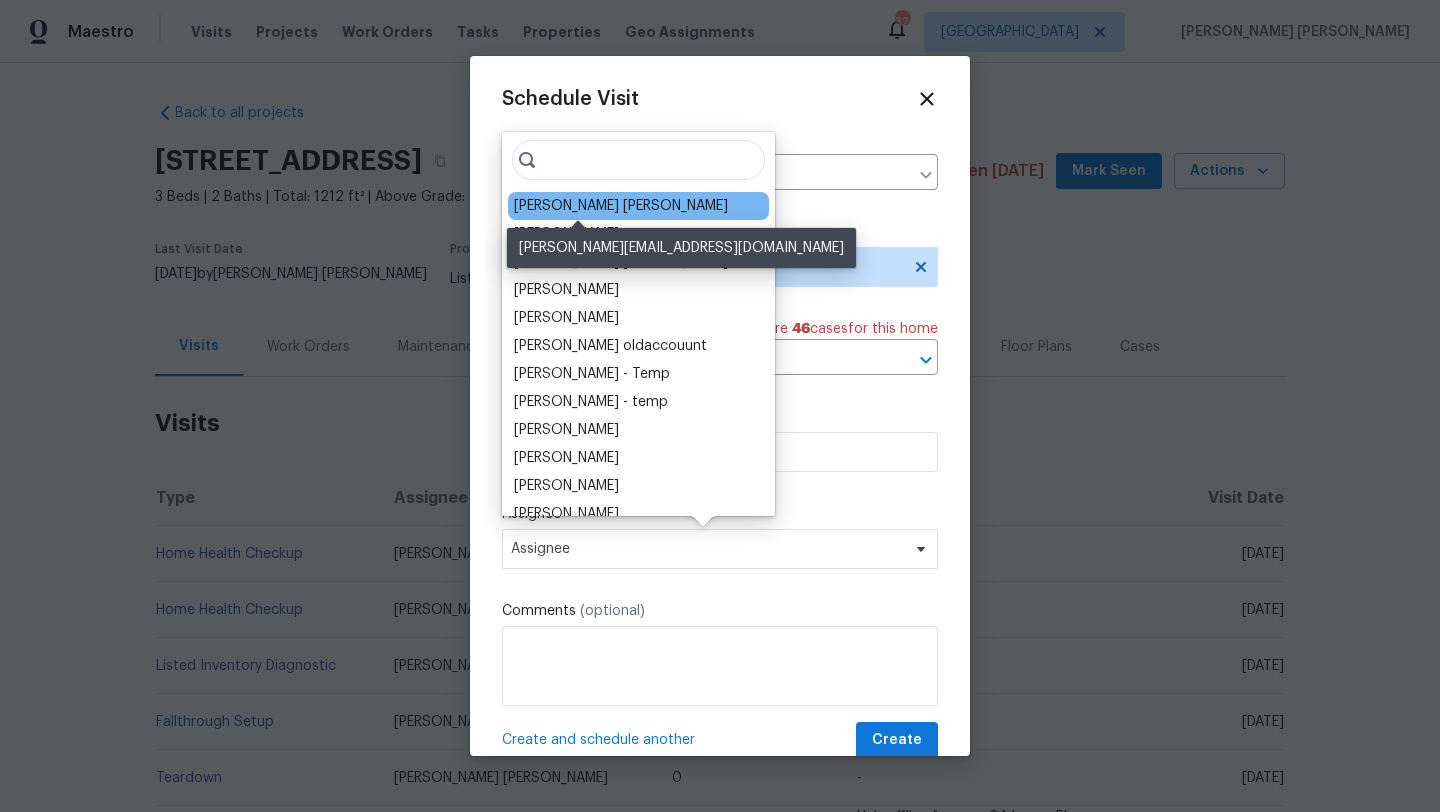 click on "[PERSON_NAME] [PERSON_NAME]" at bounding box center [621, 206] 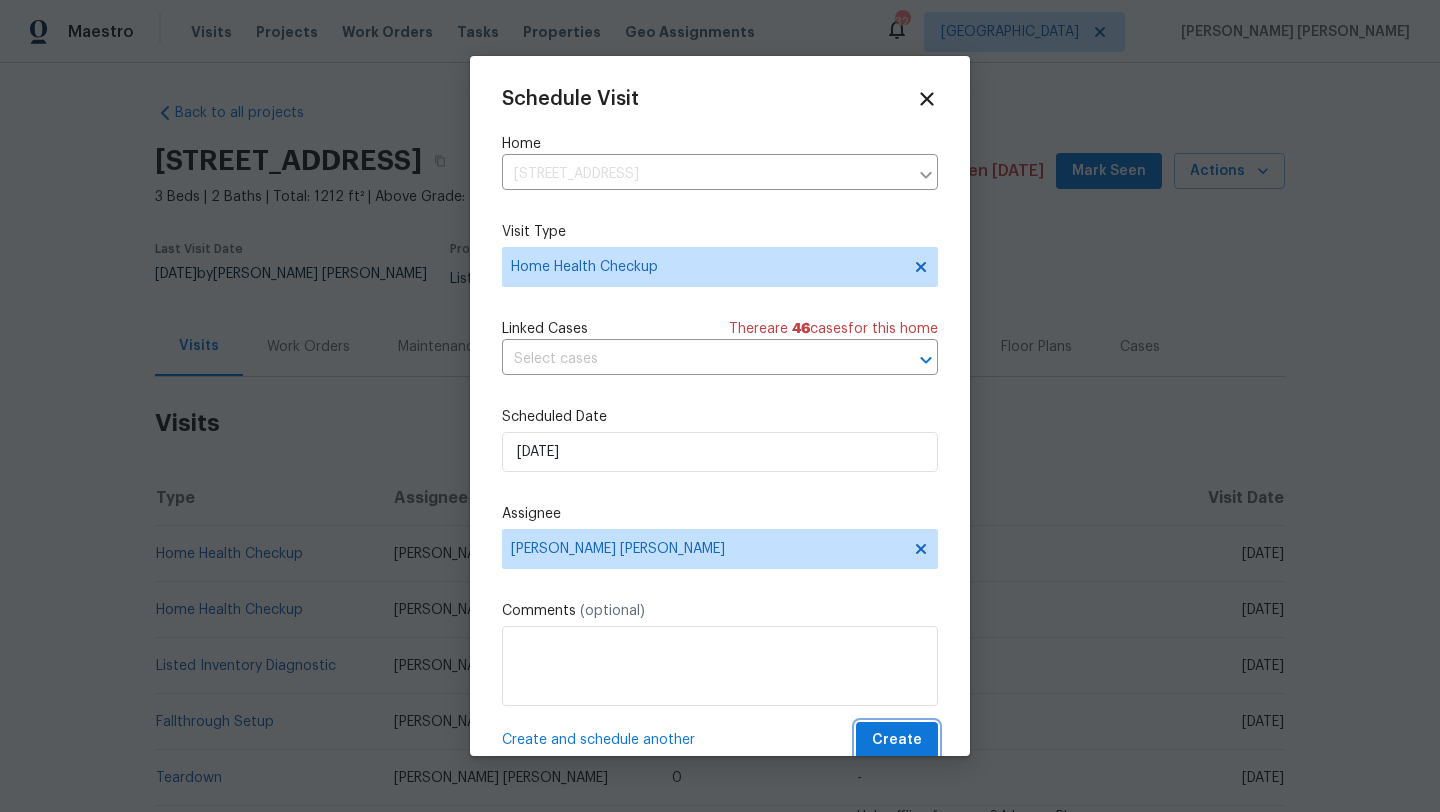 click on "Create" at bounding box center [897, 740] 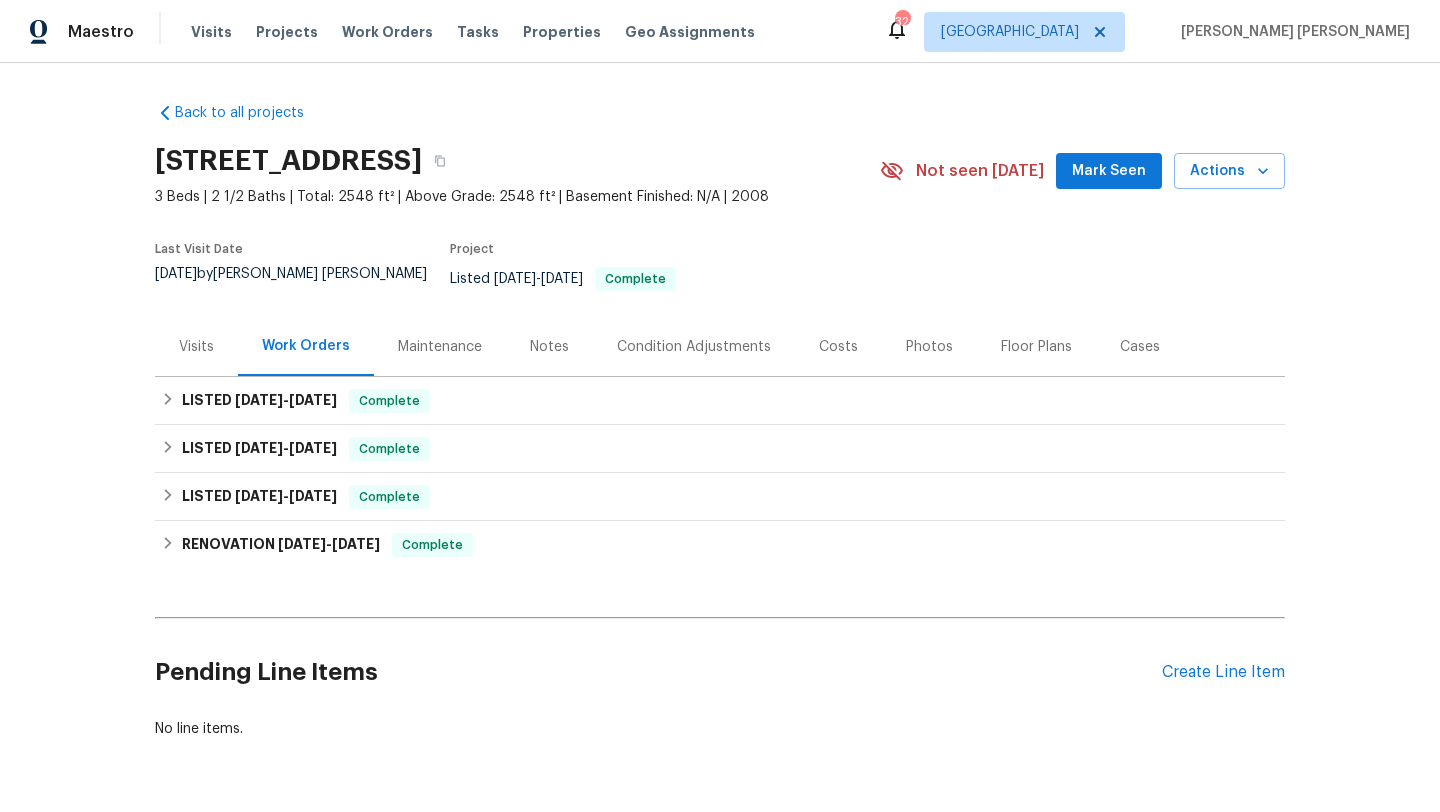 scroll, scrollTop: 0, scrollLeft: 0, axis: both 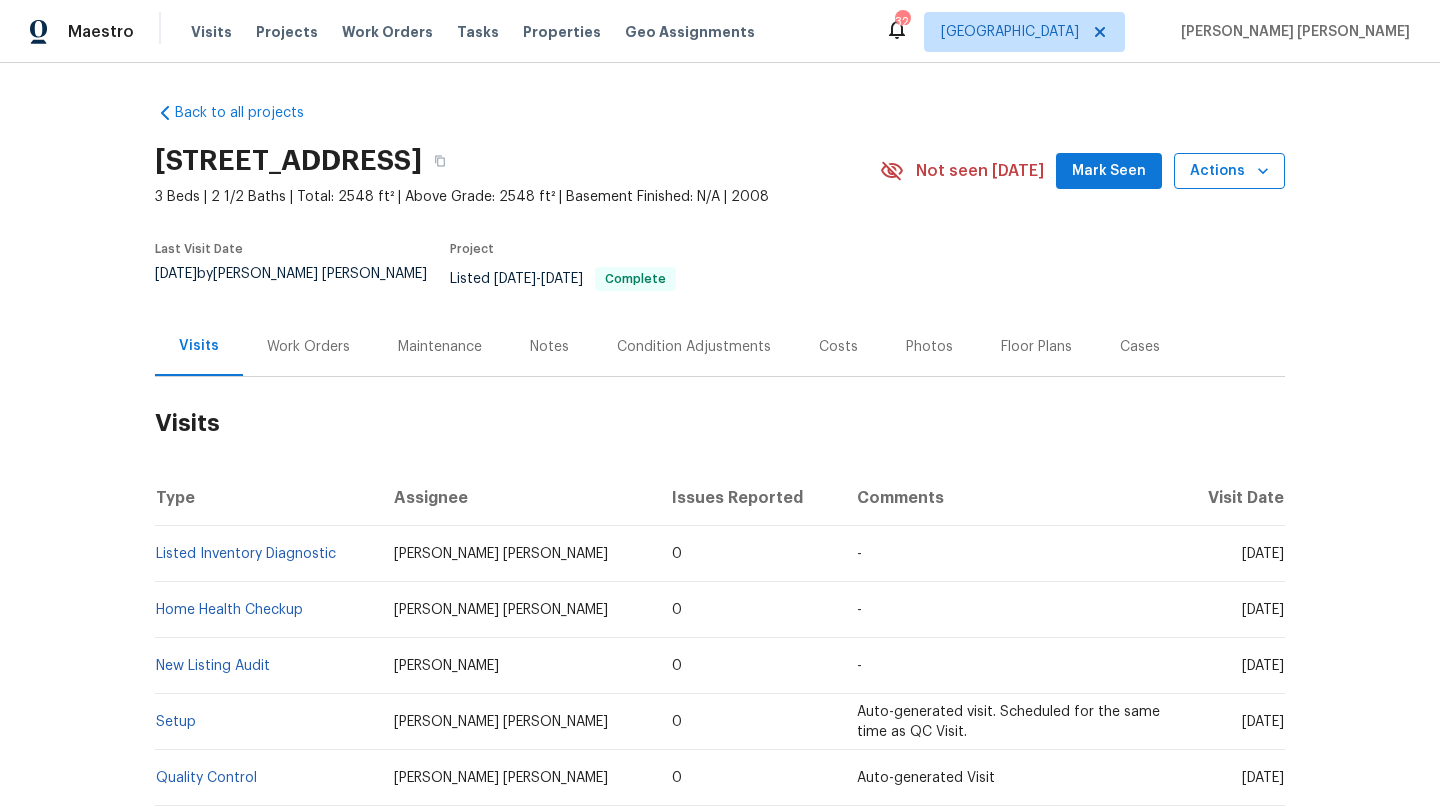 click on "Actions" at bounding box center [1229, 171] 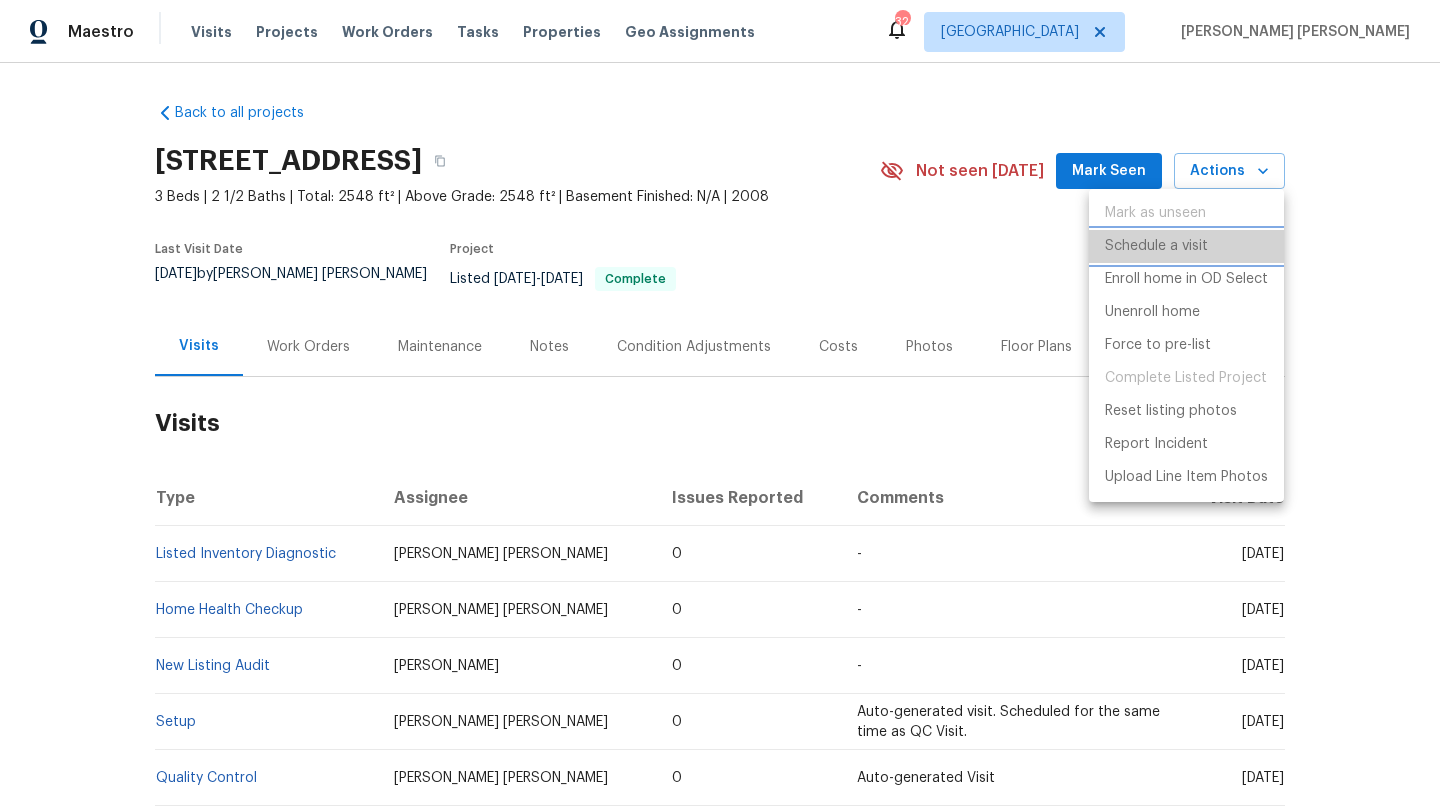 click on "Schedule a visit" at bounding box center [1186, 246] 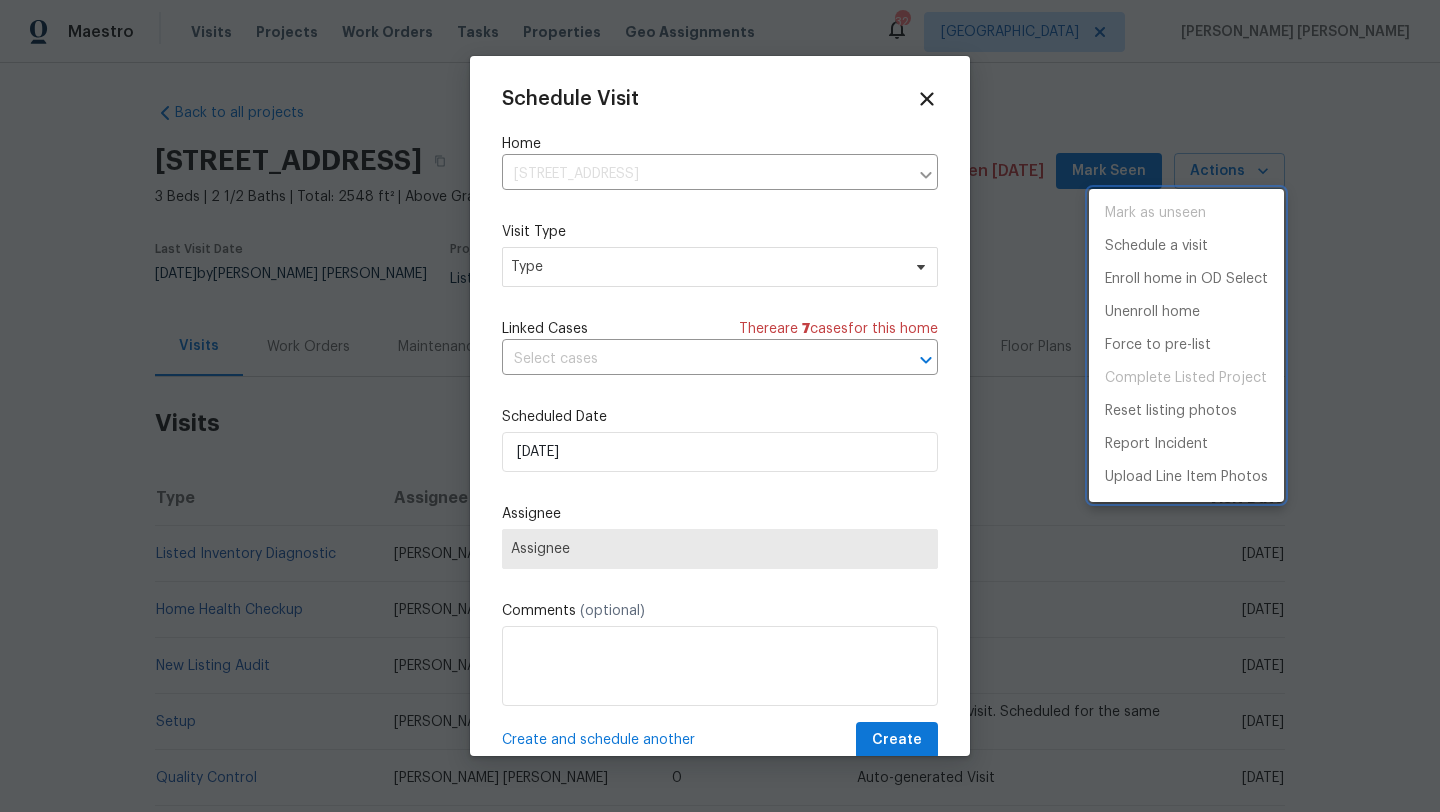 click at bounding box center [720, 406] 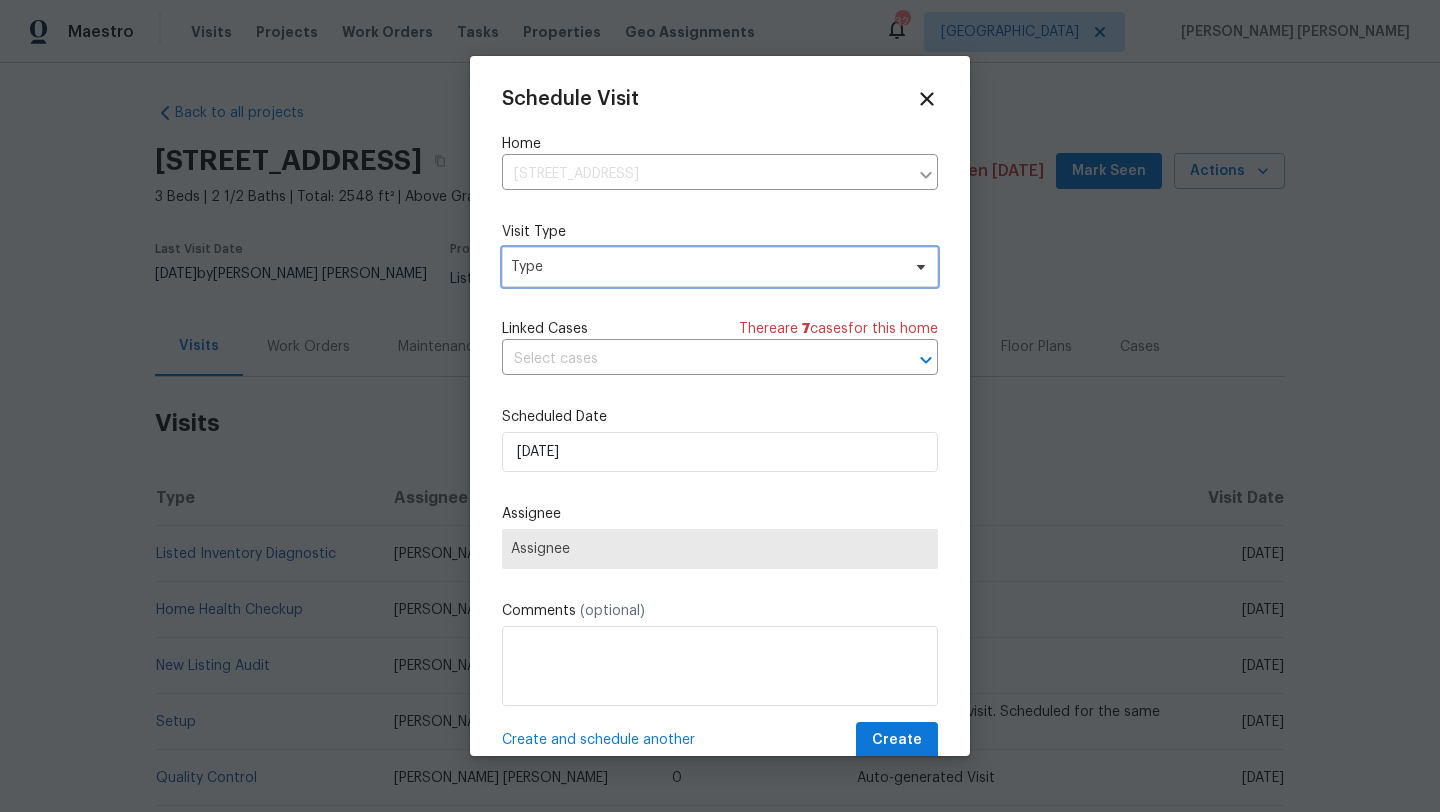 click on "Type" at bounding box center (705, 267) 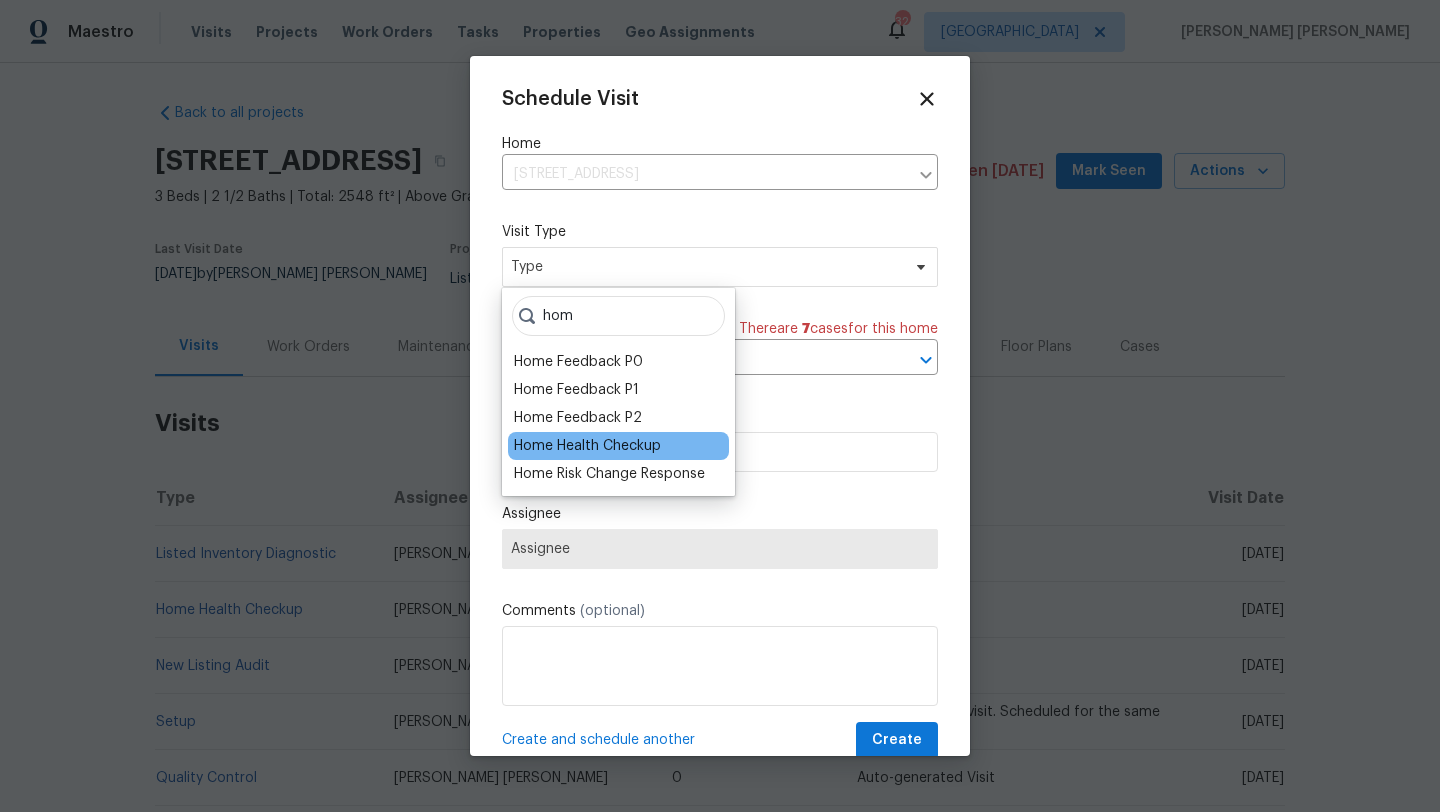 type on "hom" 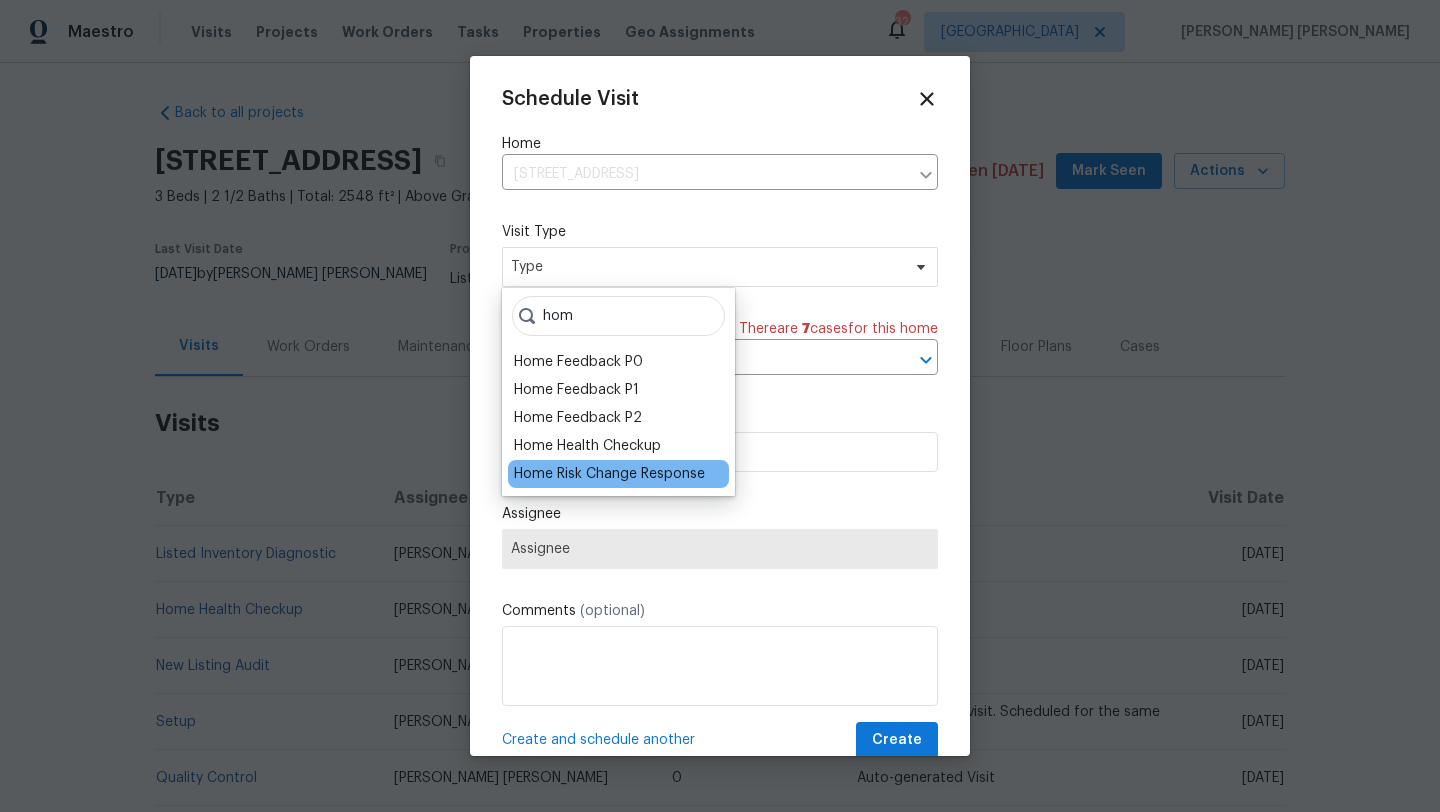 click on "Home Risk Change Response" at bounding box center (618, 474) 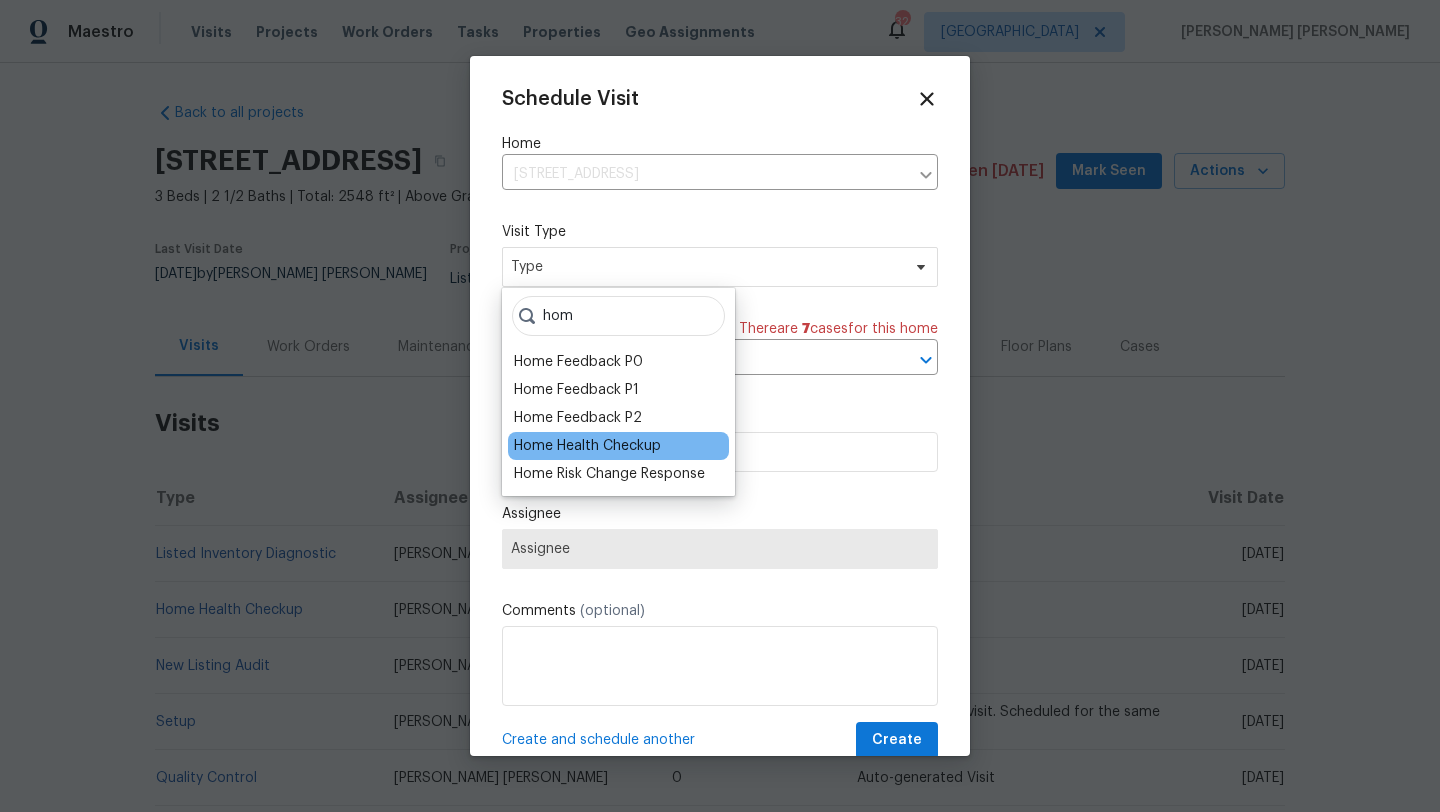 click on "Home Health Checkup" at bounding box center [587, 446] 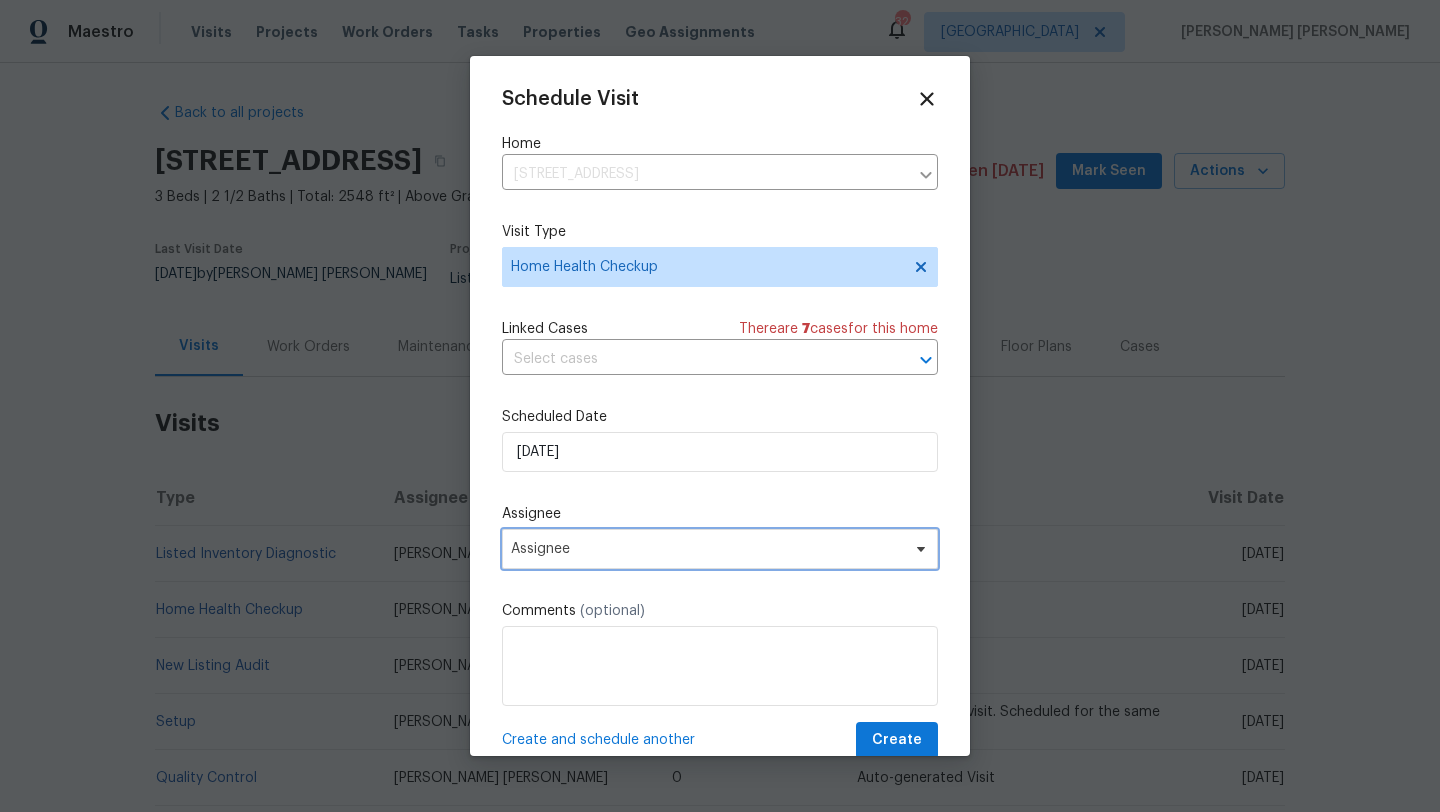 click on "Assignee" at bounding box center (707, 549) 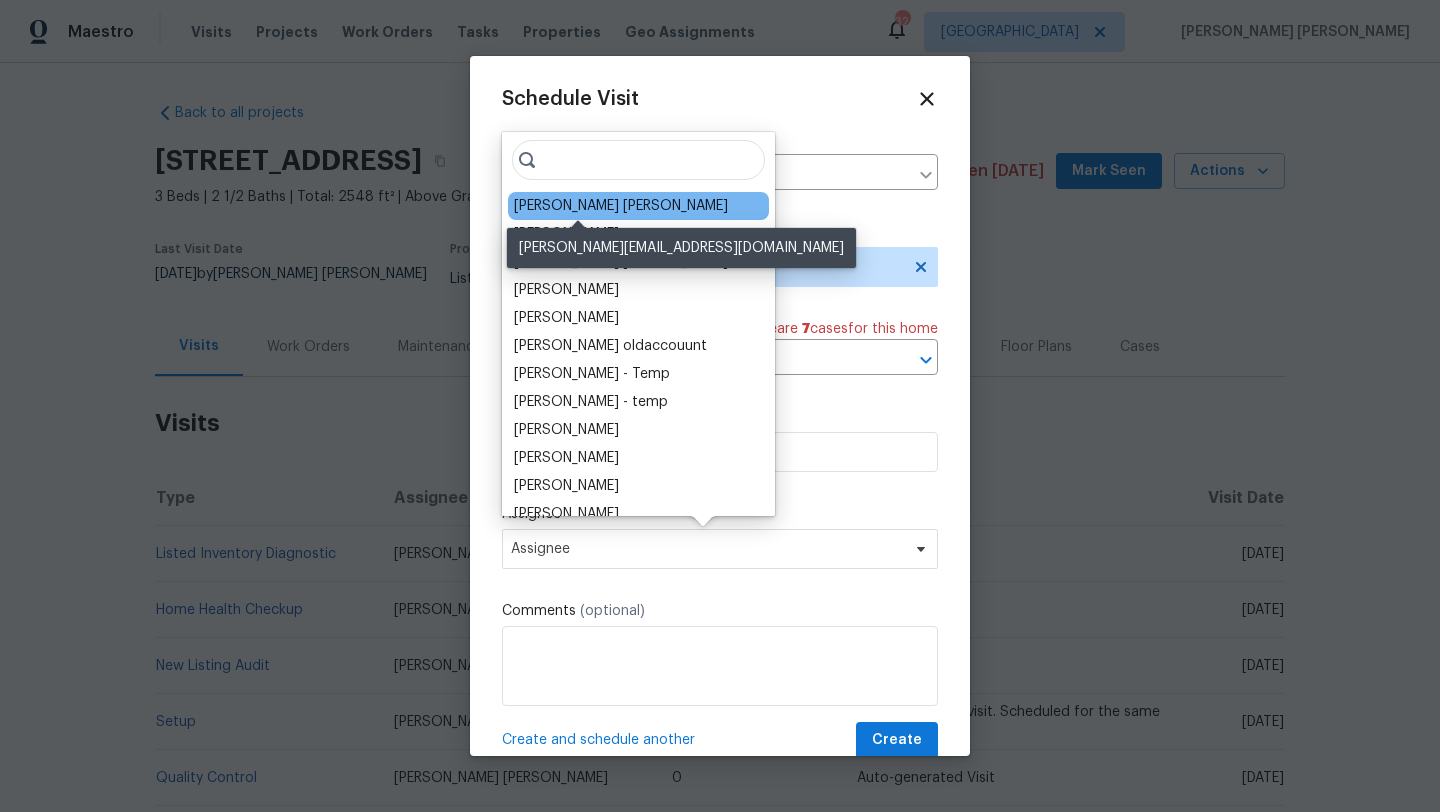 click on "[PERSON_NAME] [PERSON_NAME]" at bounding box center [621, 206] 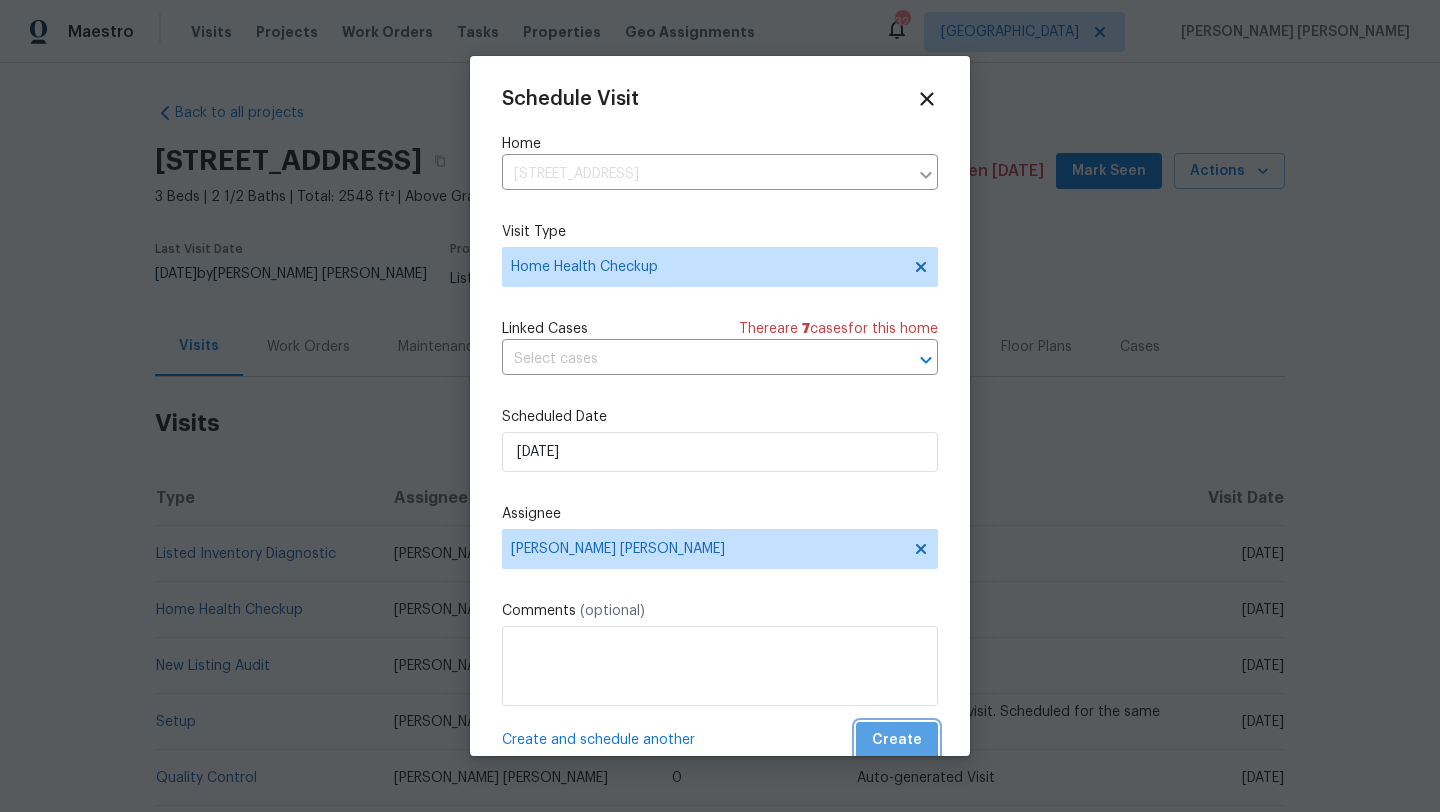 click on "Create" at bounding box center [897, 740] 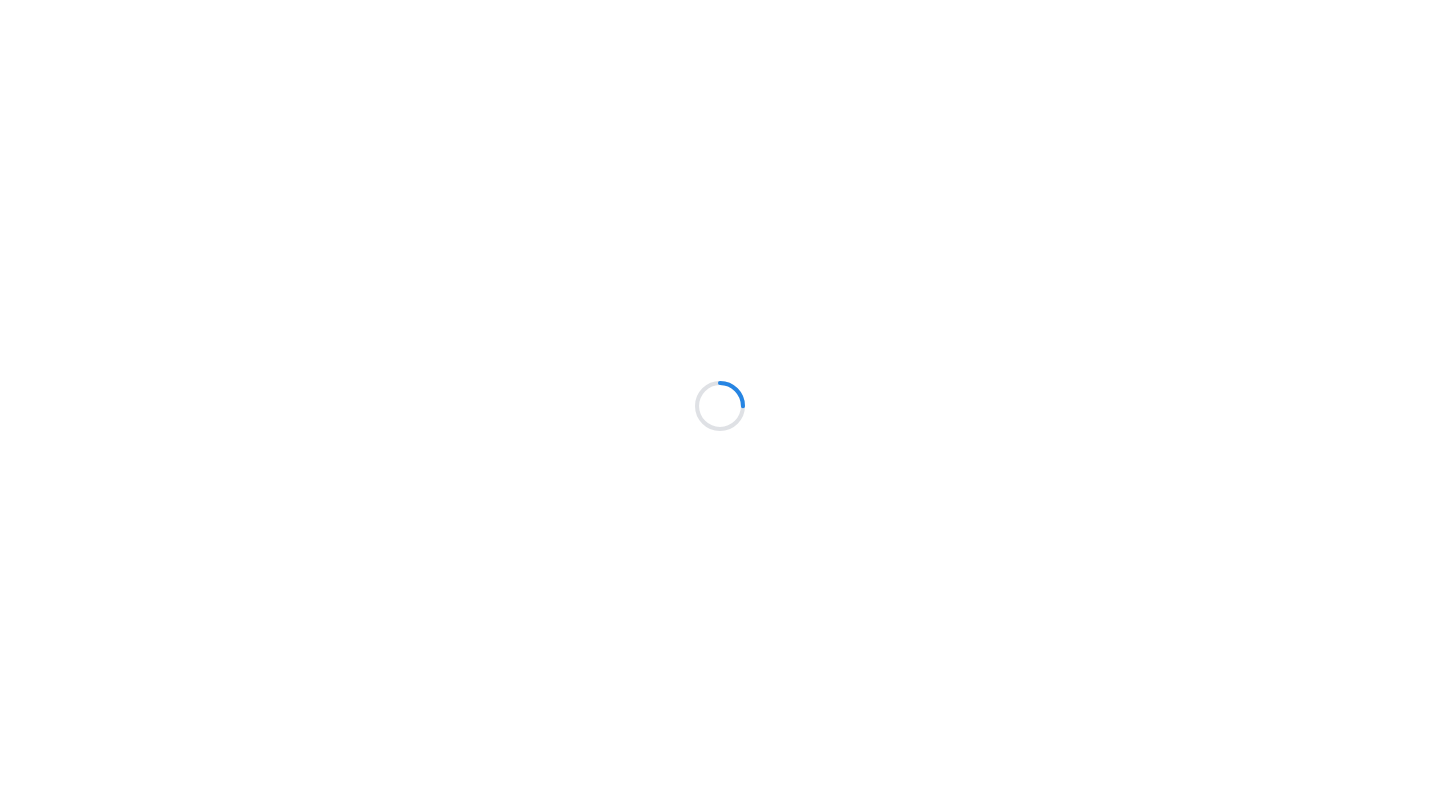 scroll, scrollTop: 0, scrollLeft: 0, axis: both 